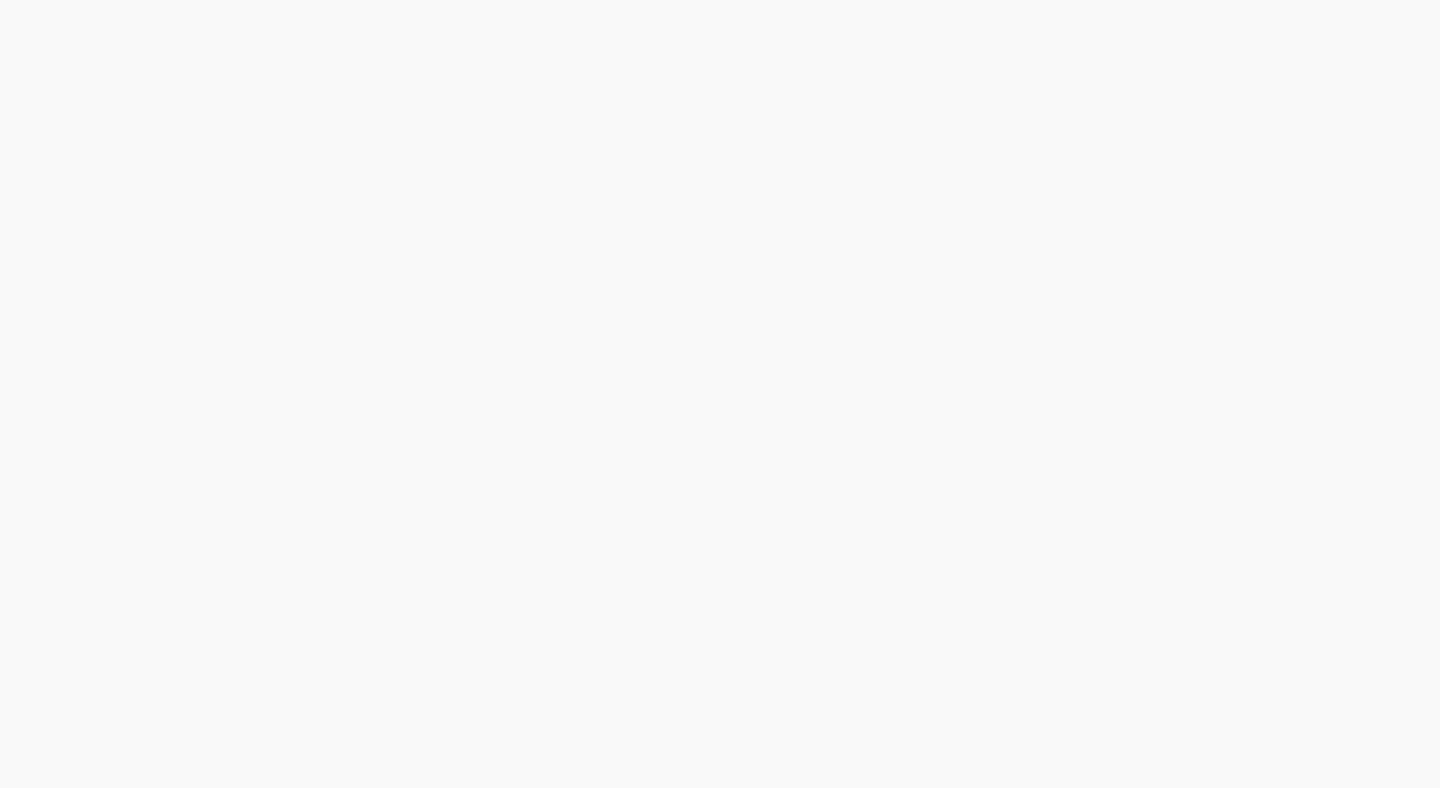 scroll, scrollTop: 0, scrollLeft: 0, axis: both 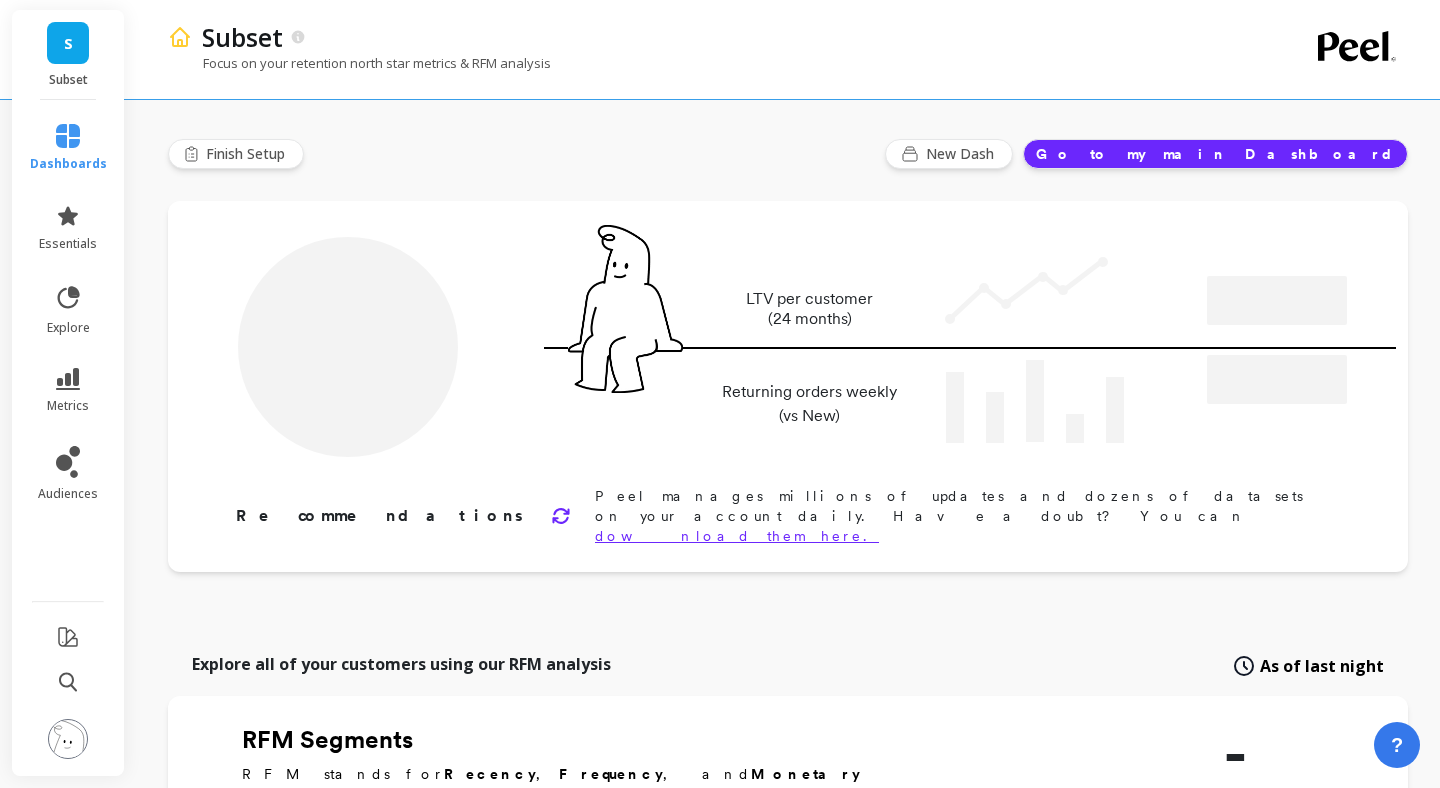 type on "Champions" 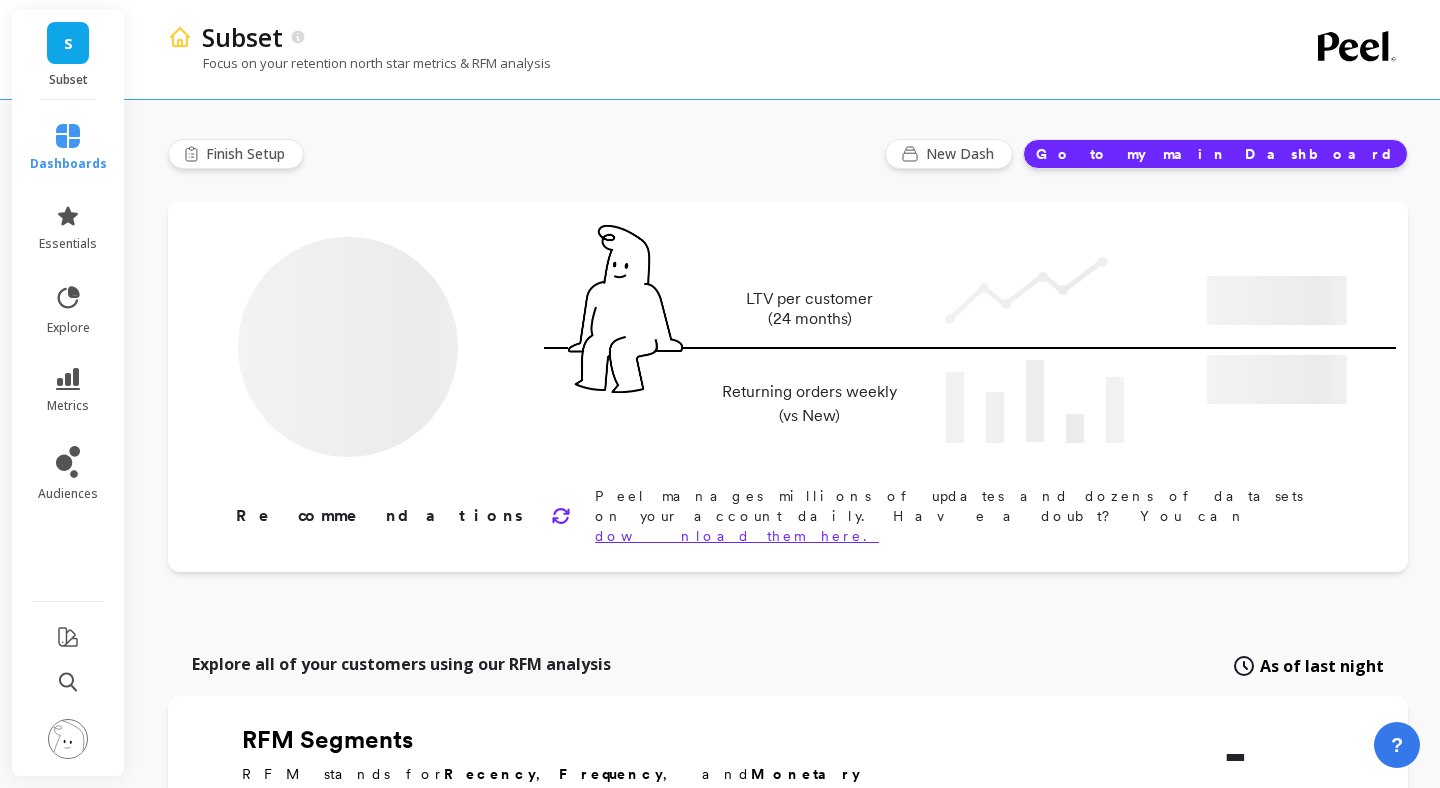 type on "1364" 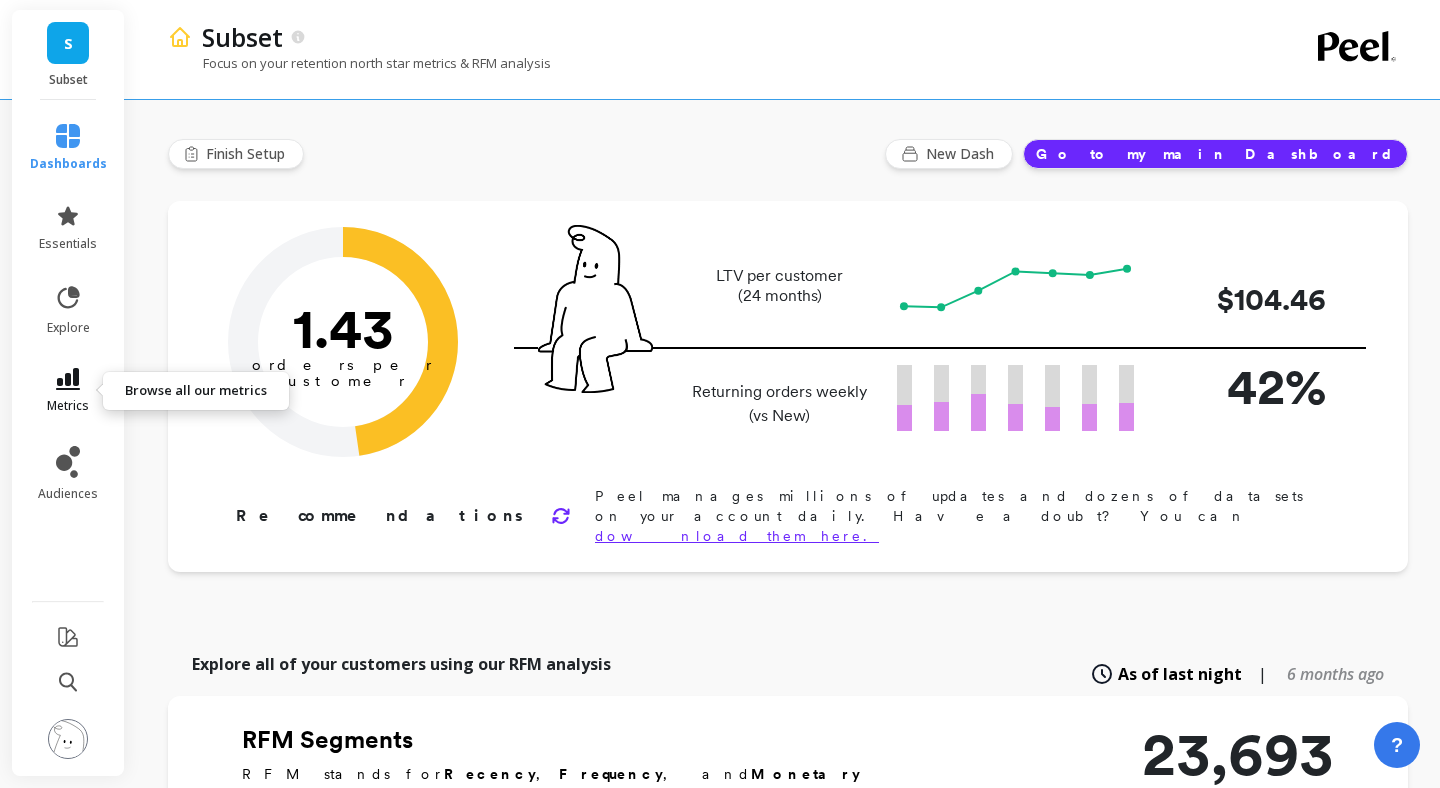 click 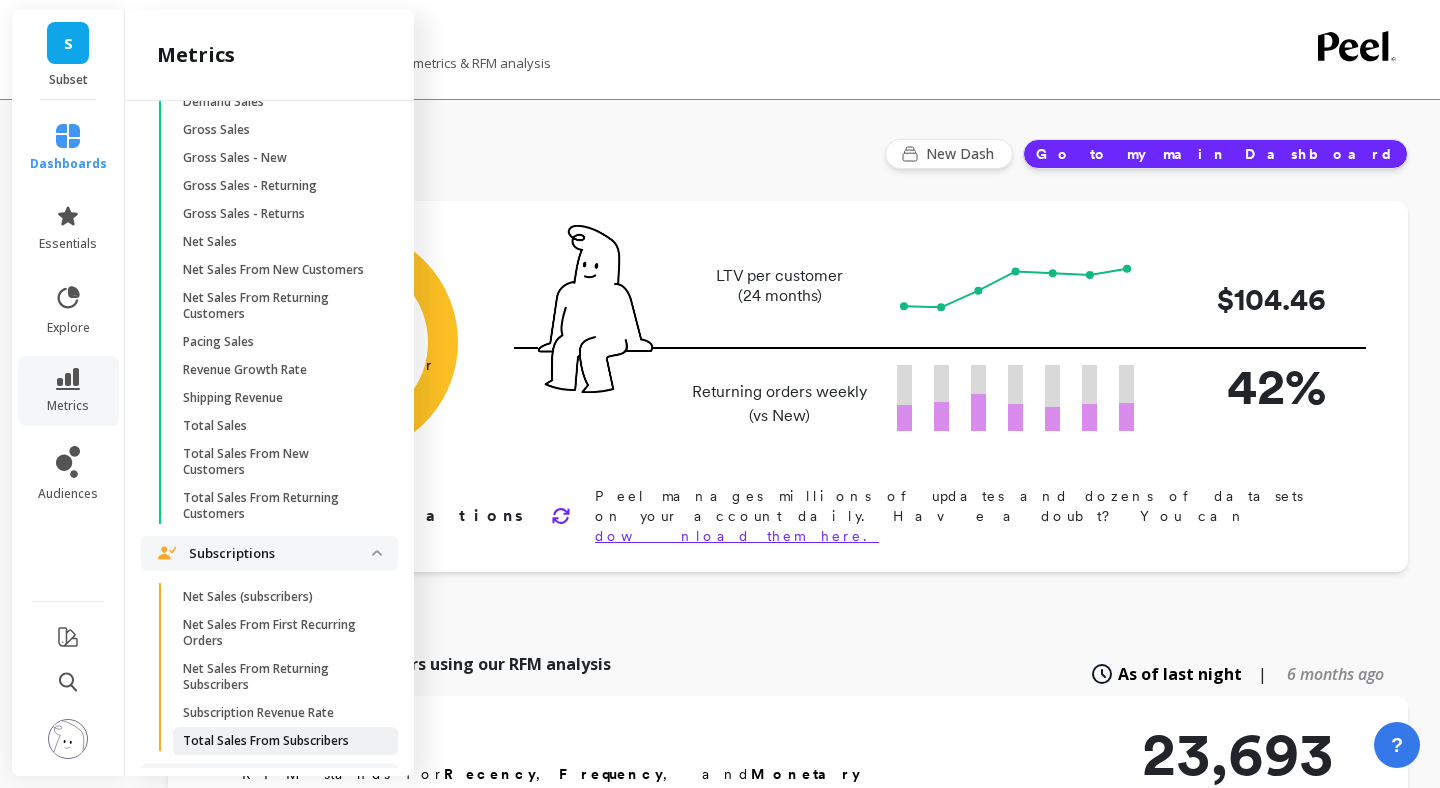 scroll, scrollTop: 3279, scrollLeft: 0, axis: vertical 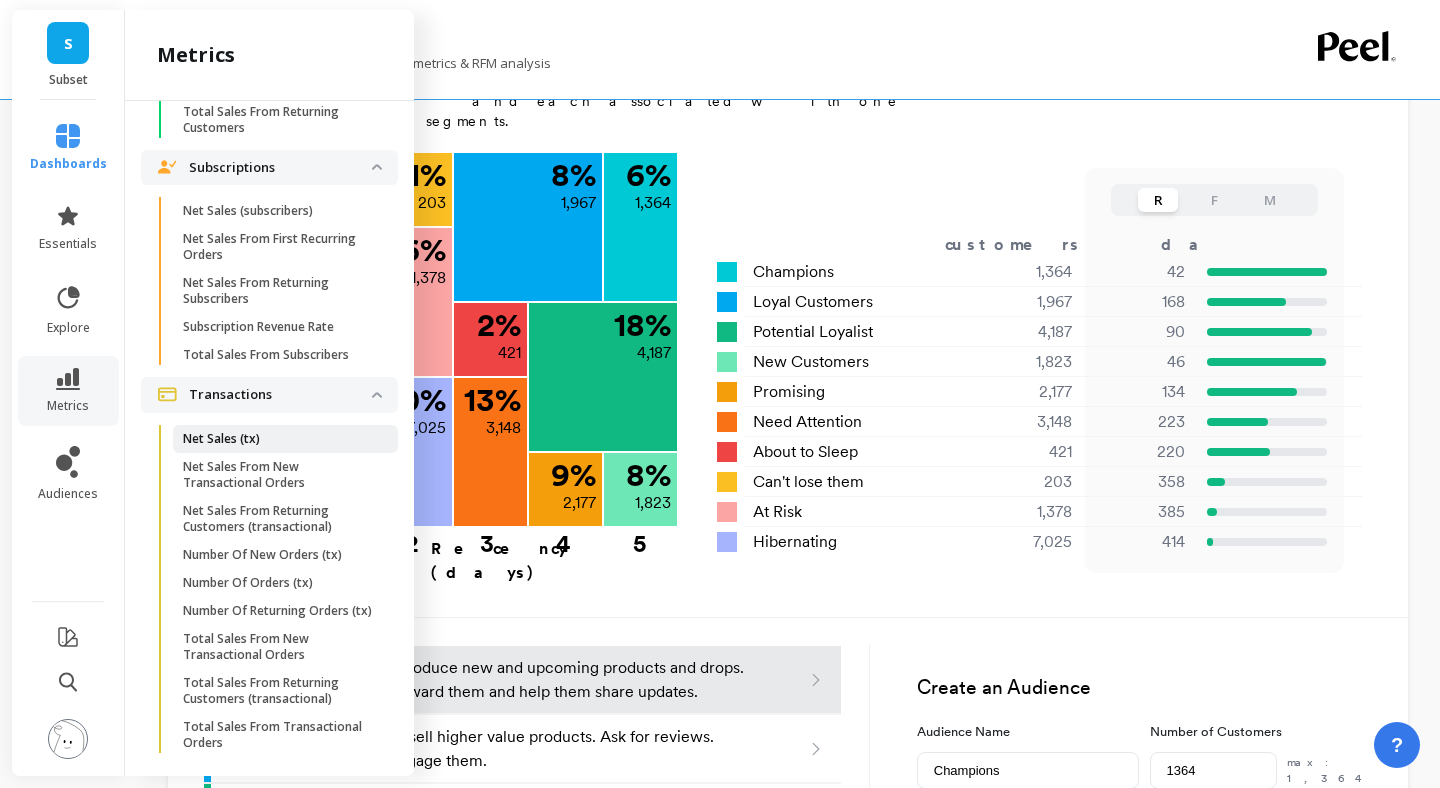 click on "Net Sales (tx)" at bounding box center [221, 439] 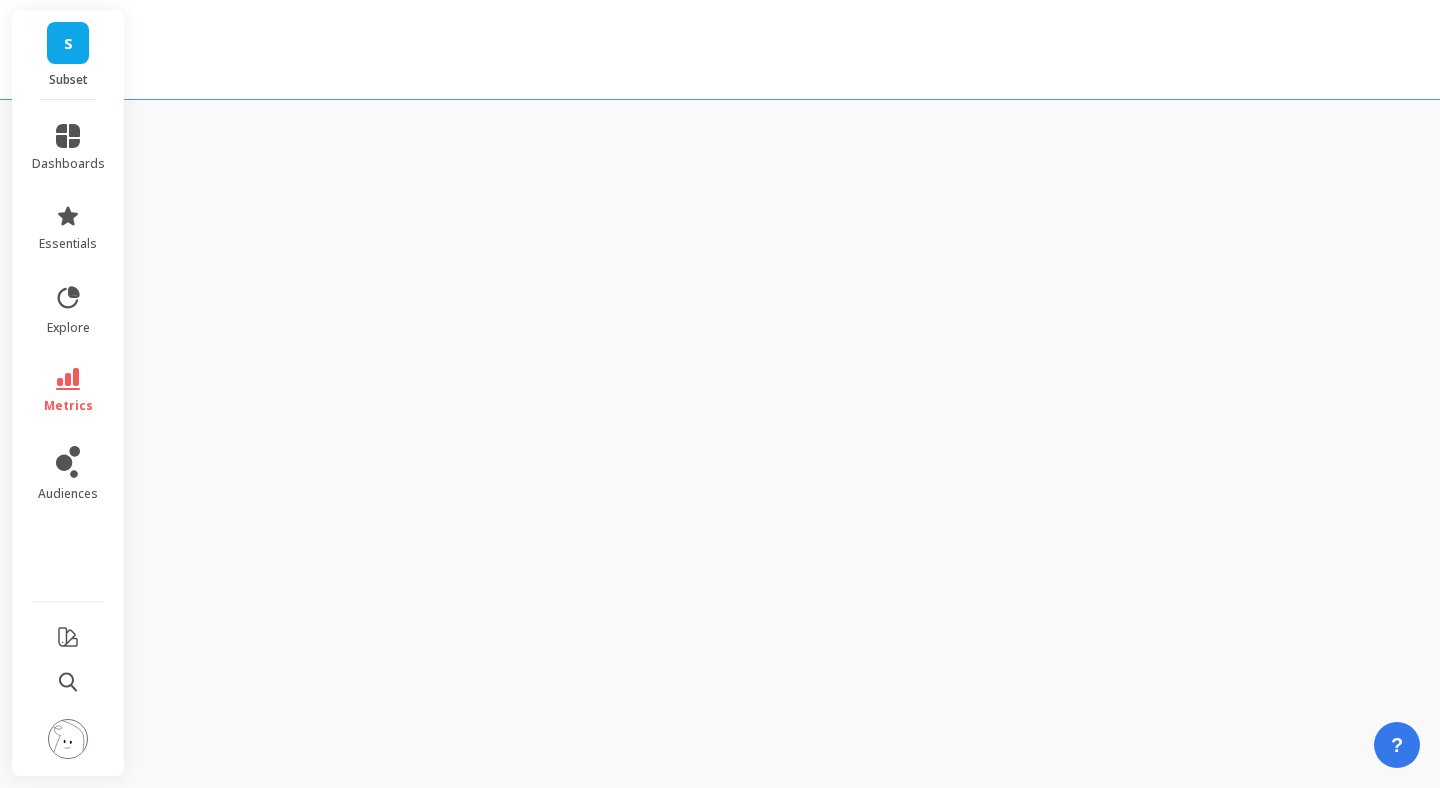 scroll, scrollTop: 0, scrollLeft: 0, axis: both 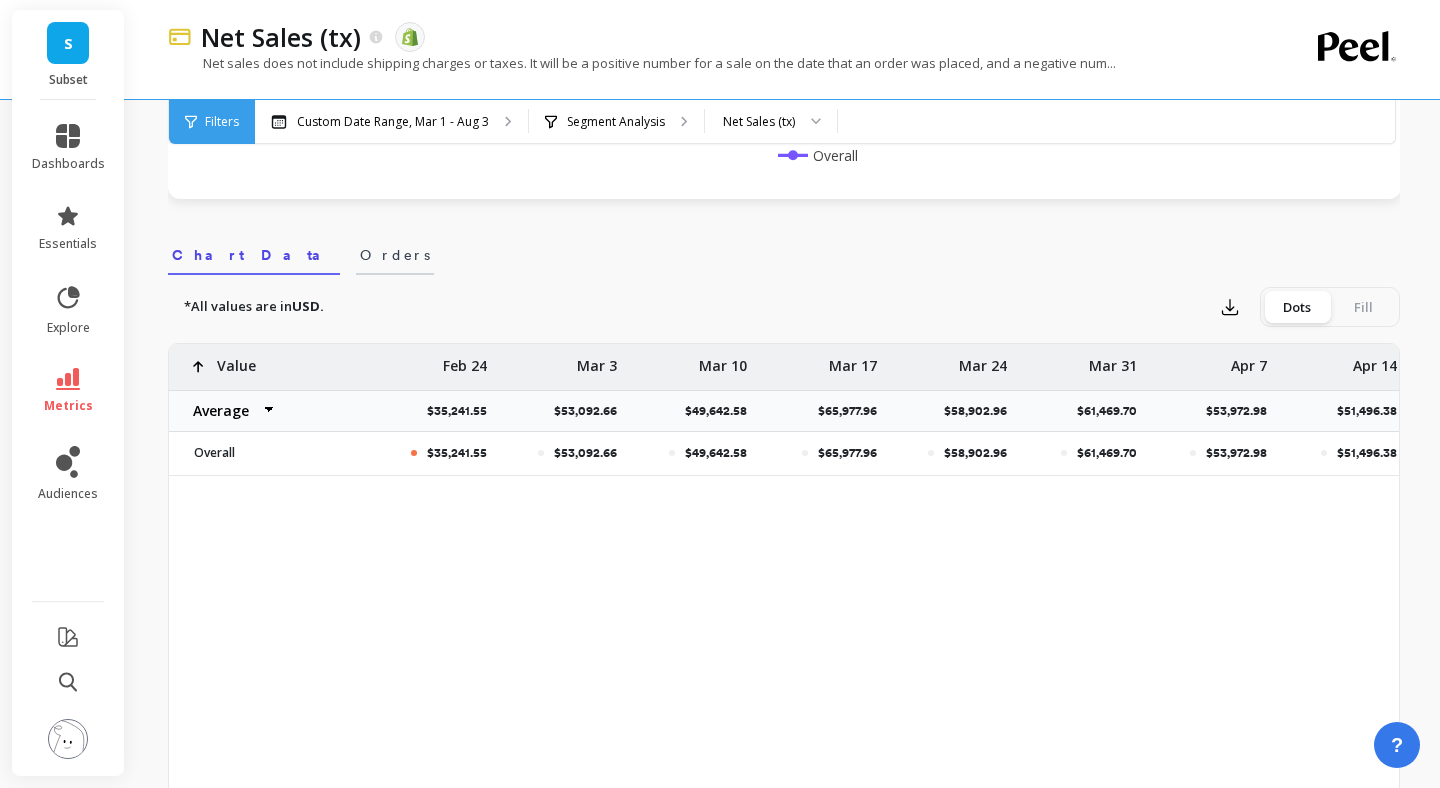 click on "Orders" at bounding box center [395, 255] 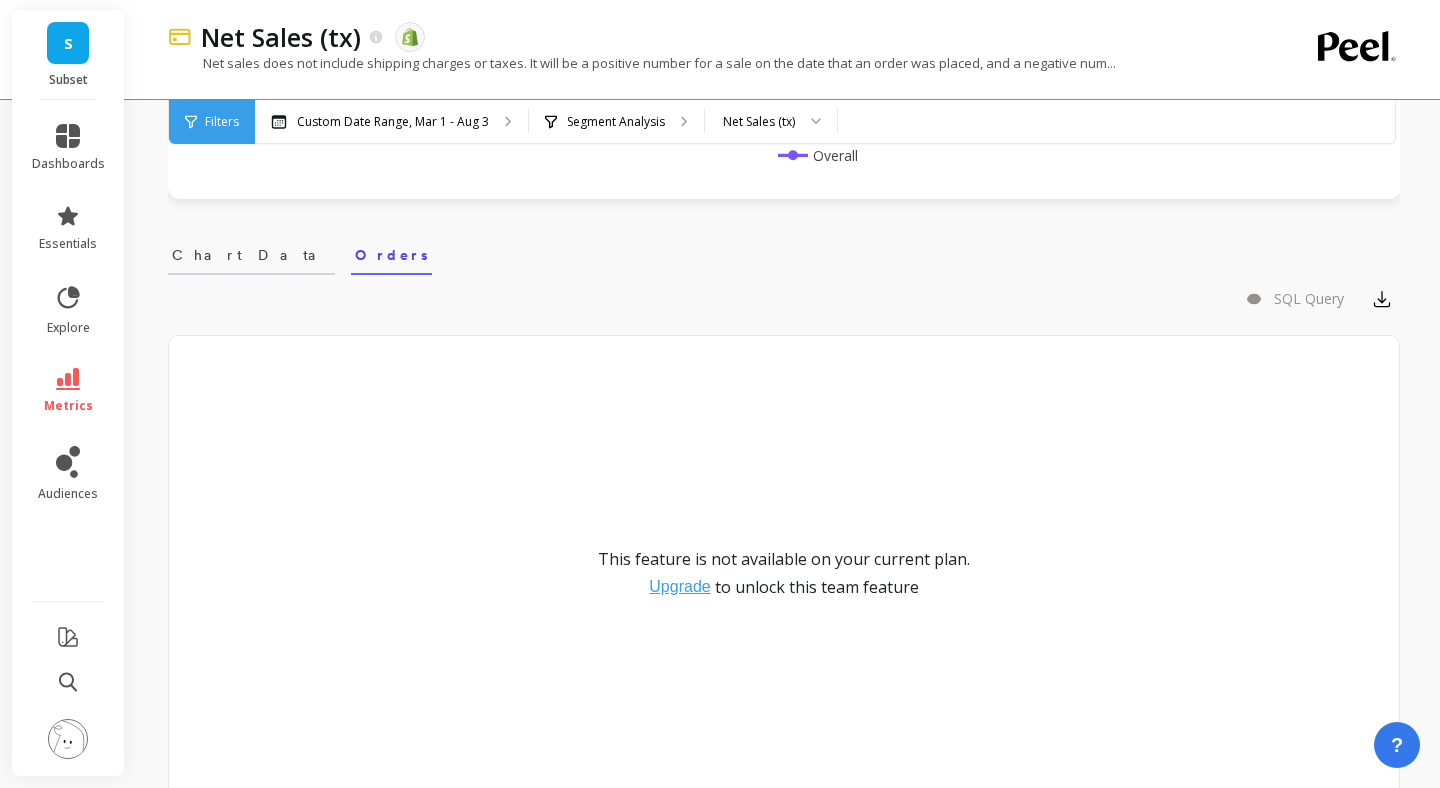 click on "Chart Data" at bounding box center [251, 255] 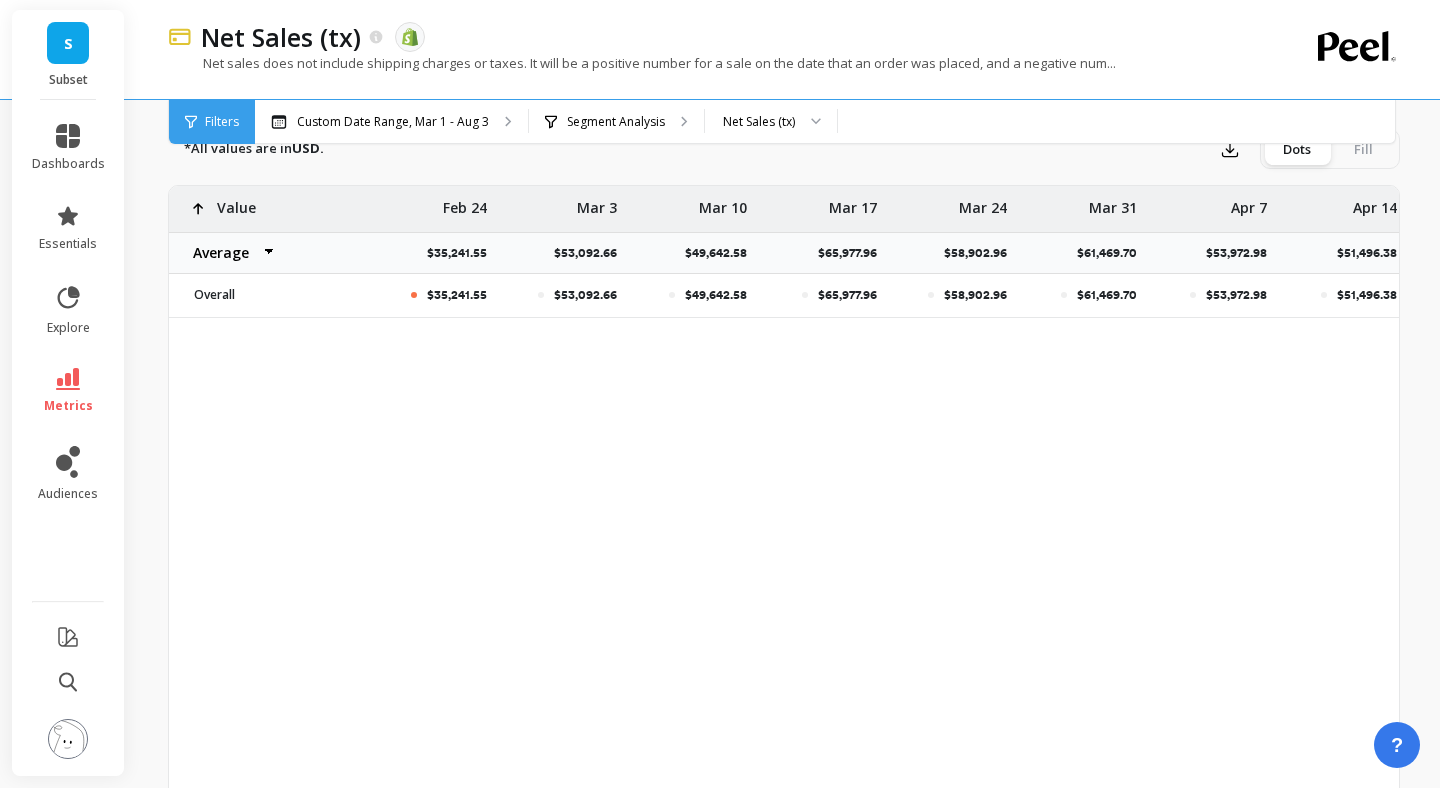 scroll, scrollTop: 574, scrollLeft: 0, axis: vertical 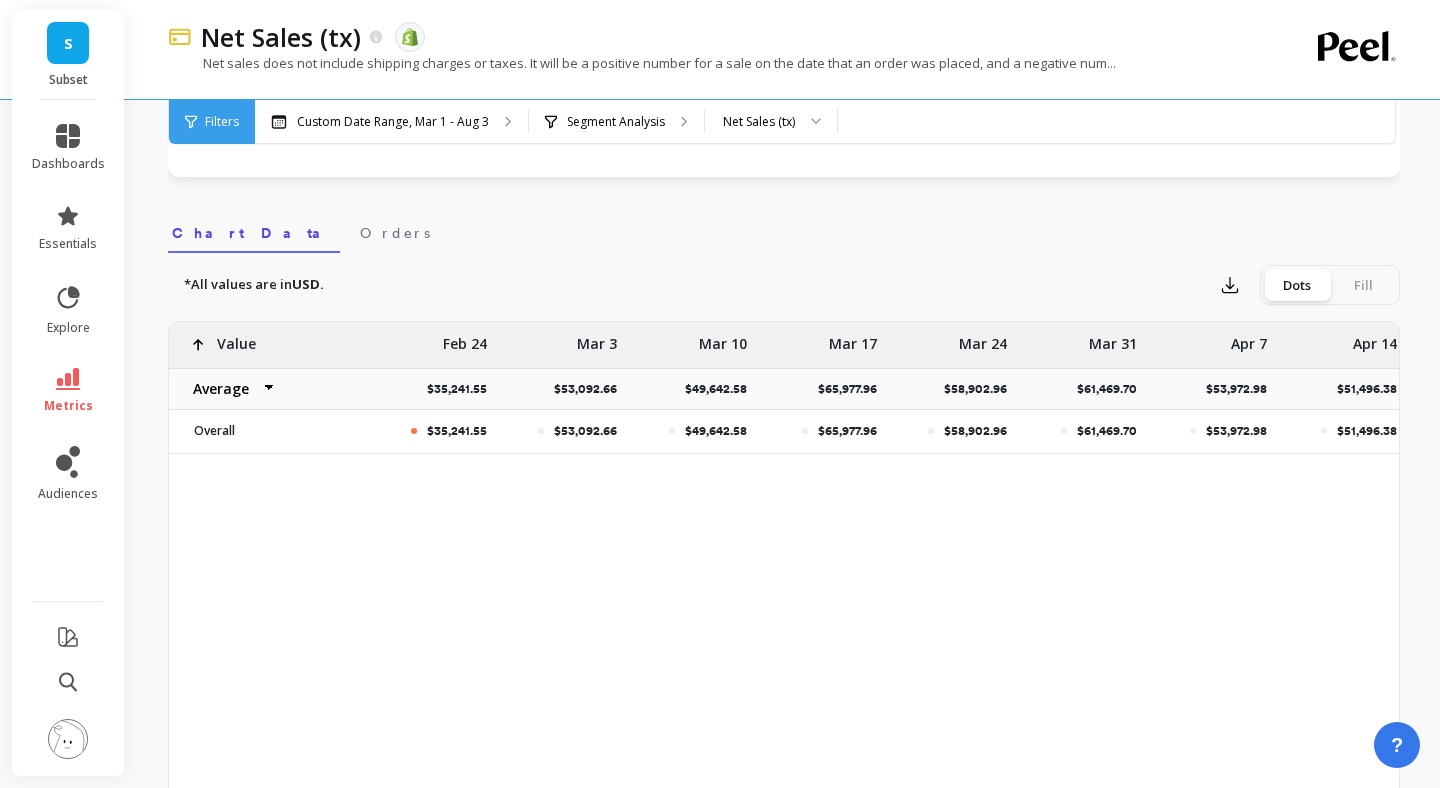 click on "Fill" at bounding box center (1363, 285) 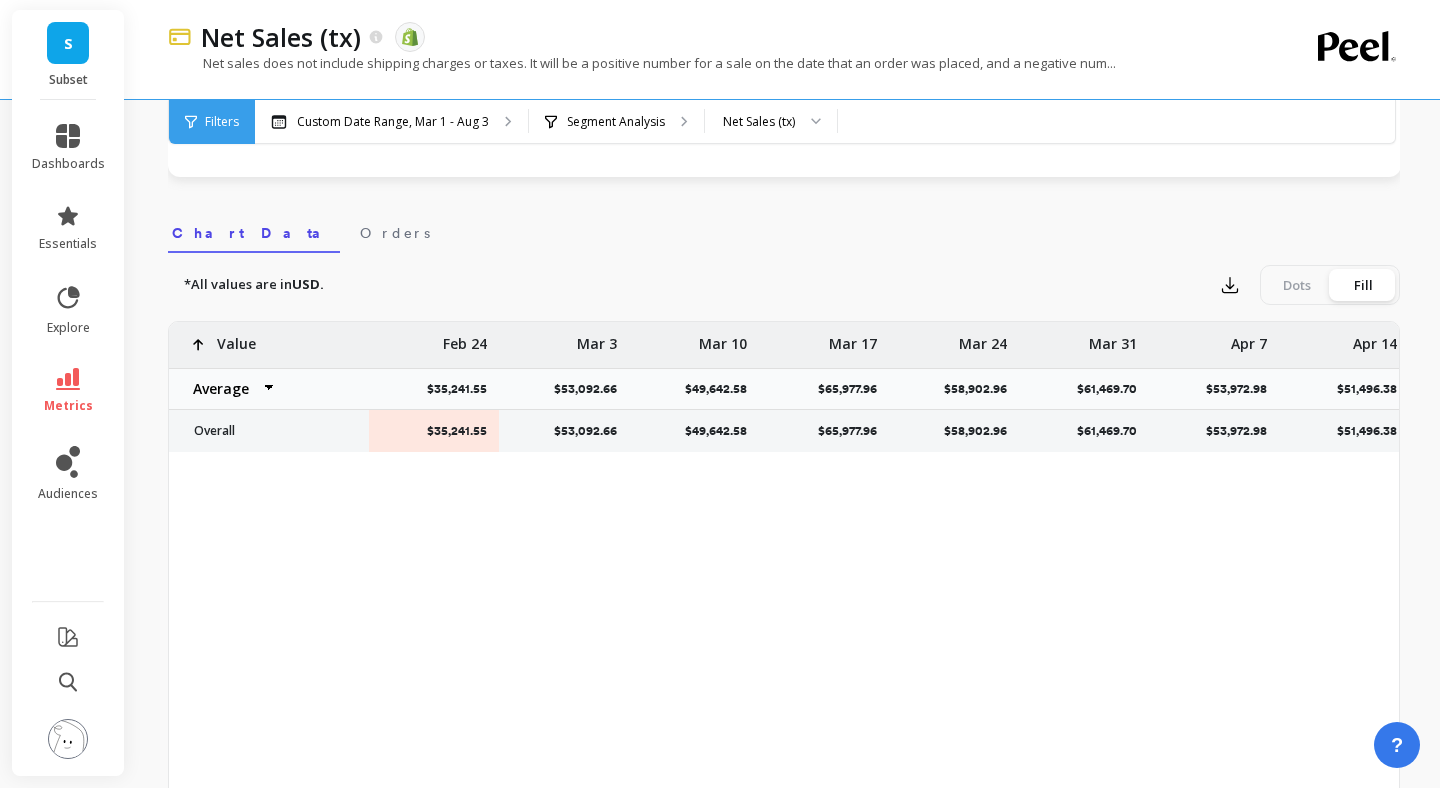 click on "Dots" at bounding box center (1297, 285) 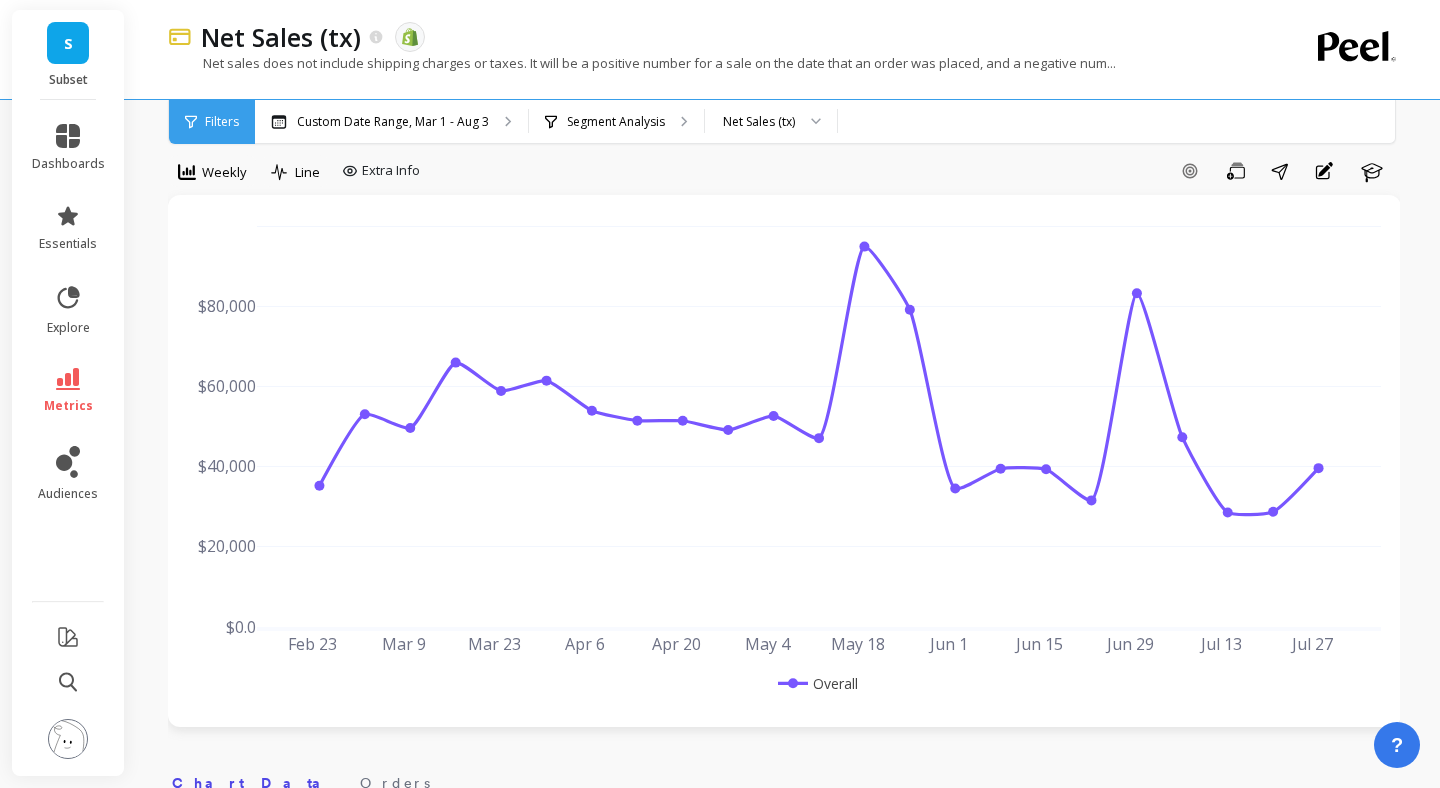 scroll, scrollTop: 0, scrollLeft: 0, axis: both 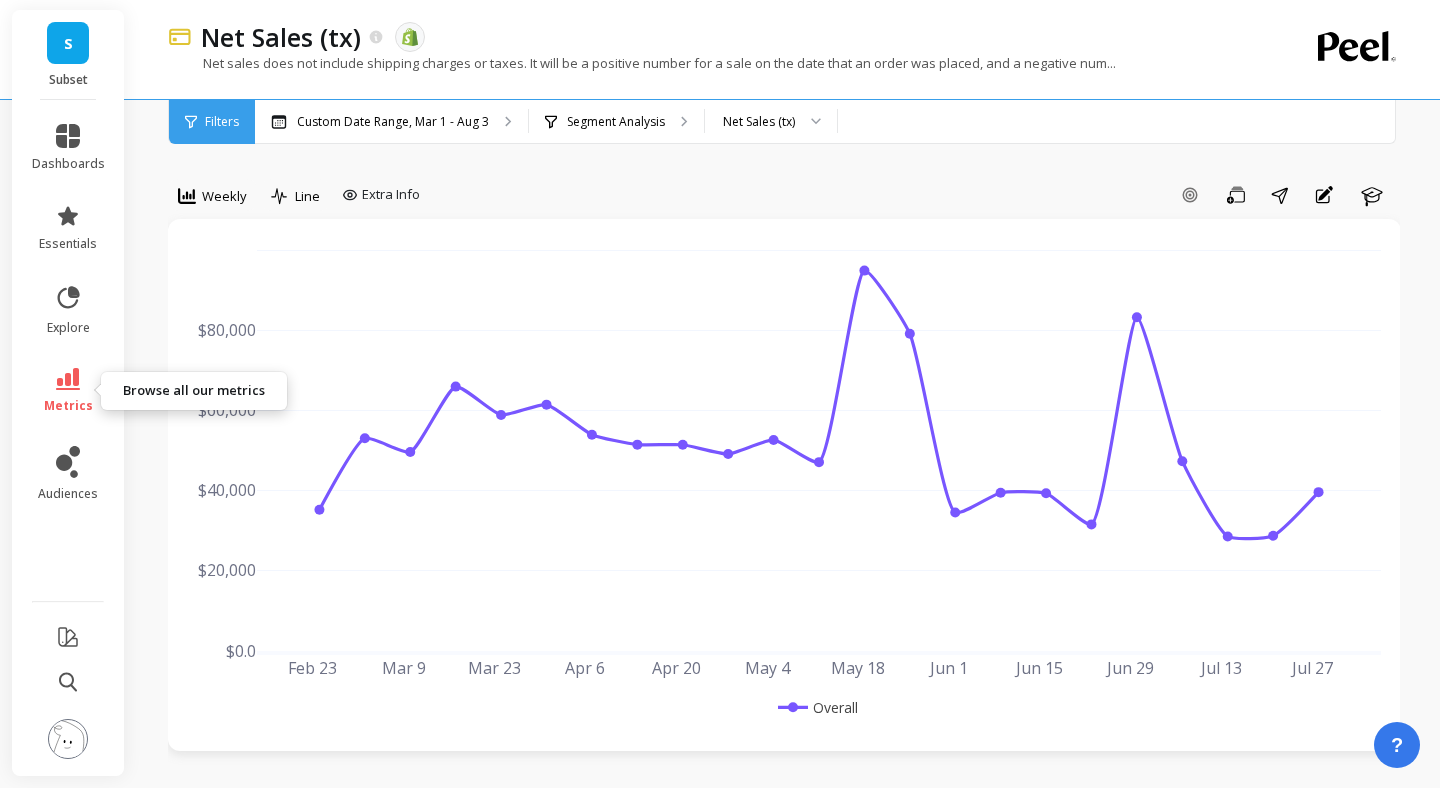 click 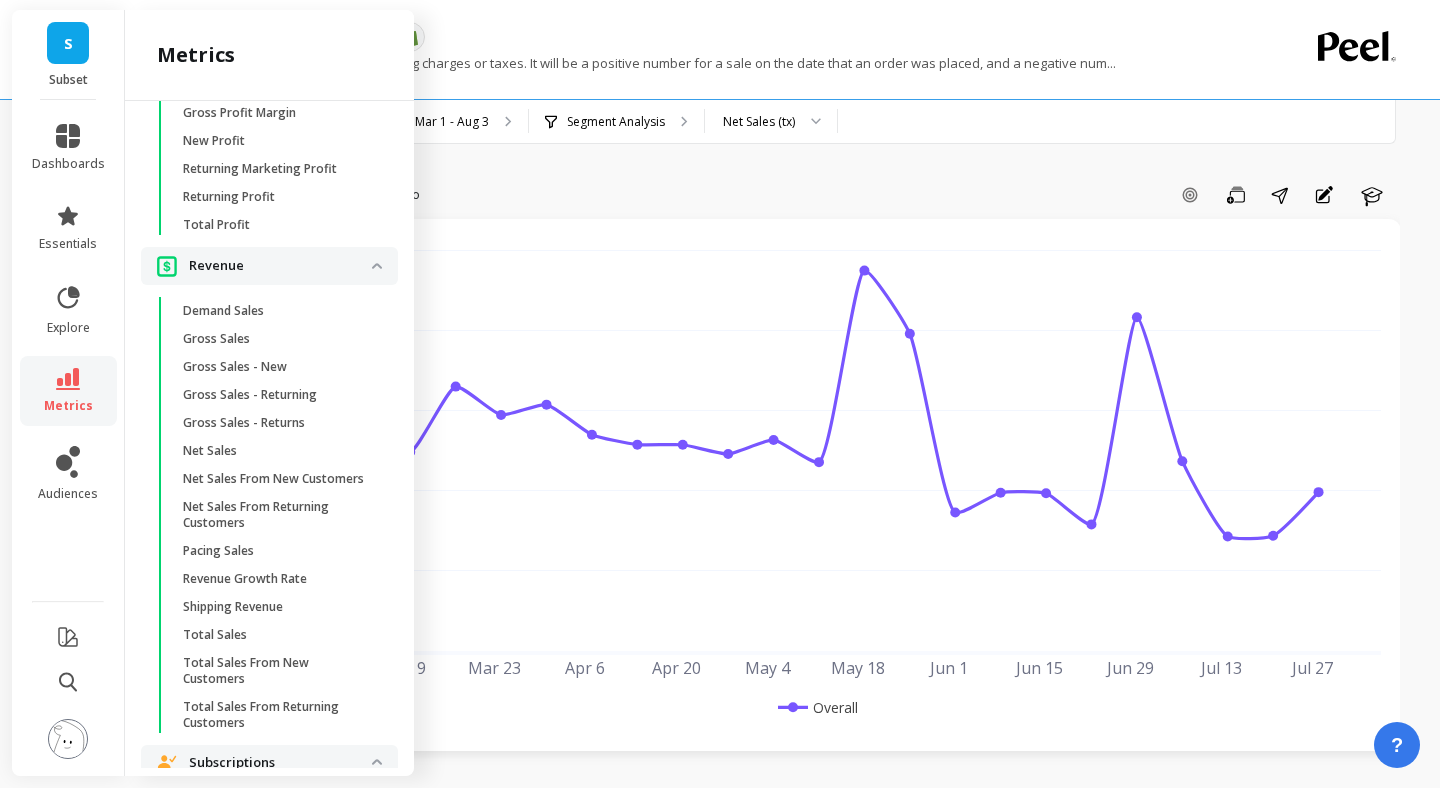 scroll, scrollTop: 2601, scrollLeft: 0, axis: vertical 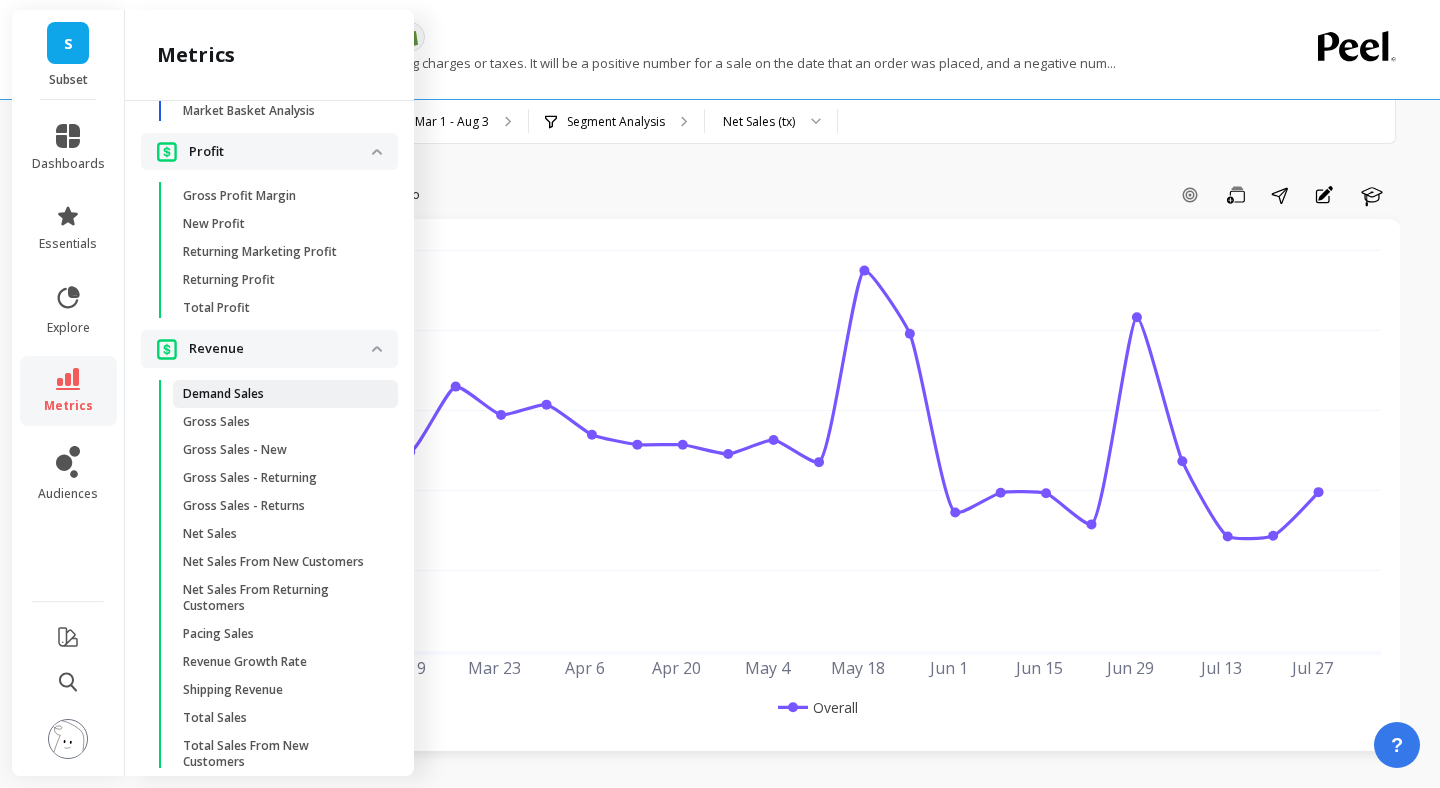 click on "Demand Sales" at bounding box center (278, 394) 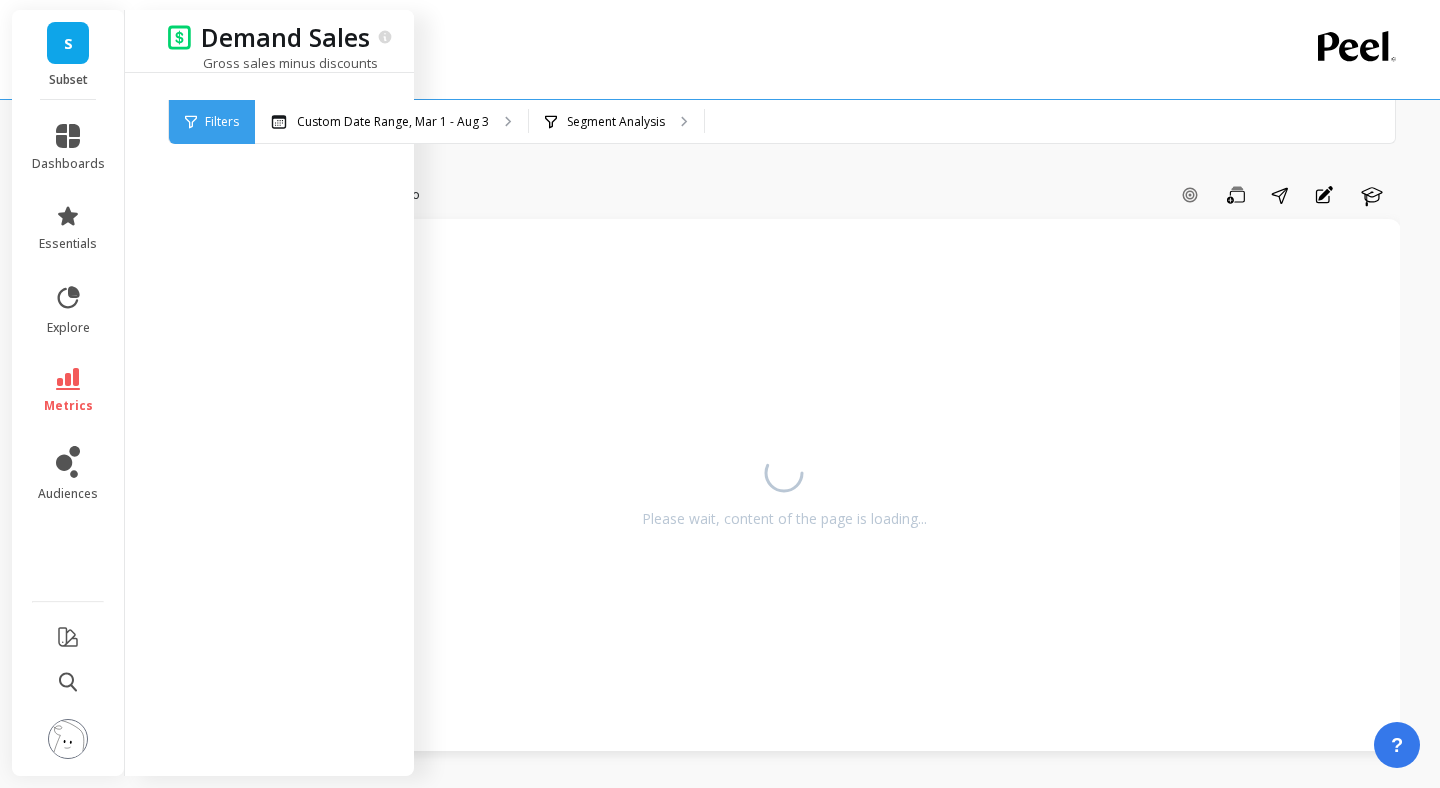 scroll, scrollTop: 0, scrollLeft: 0, axis: both 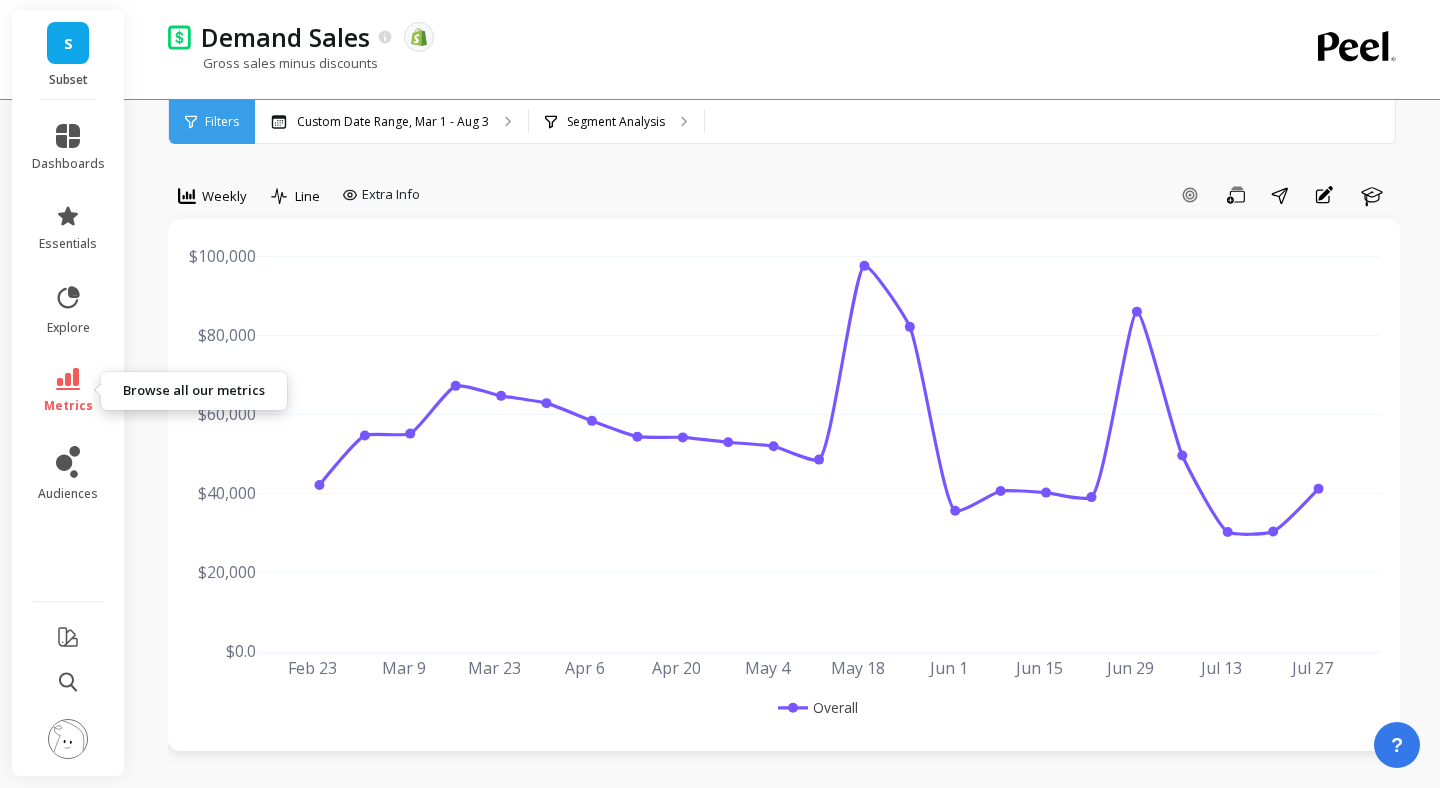 click 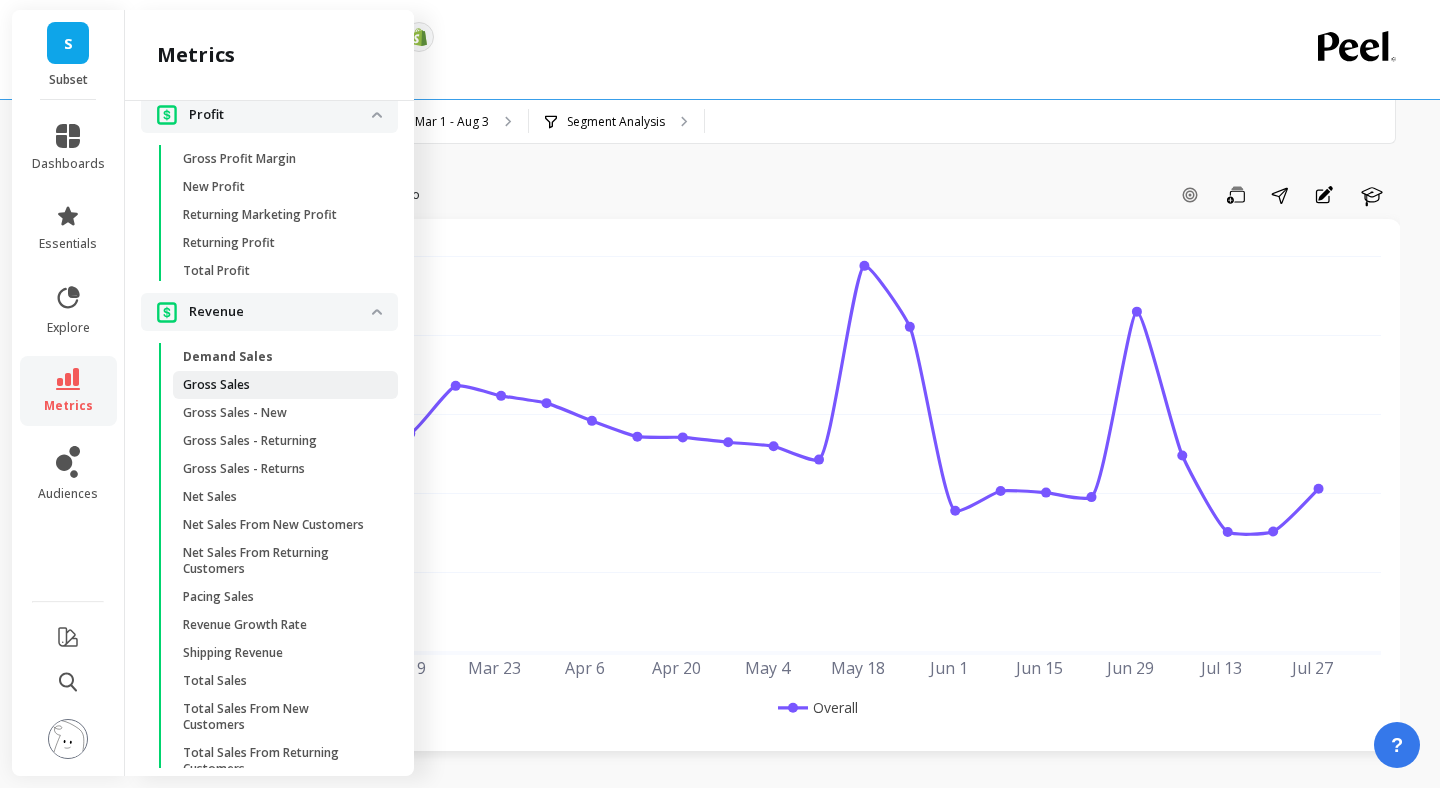 scroll, scrollTop: 2640, scrollLeft: 0, axis: vertical 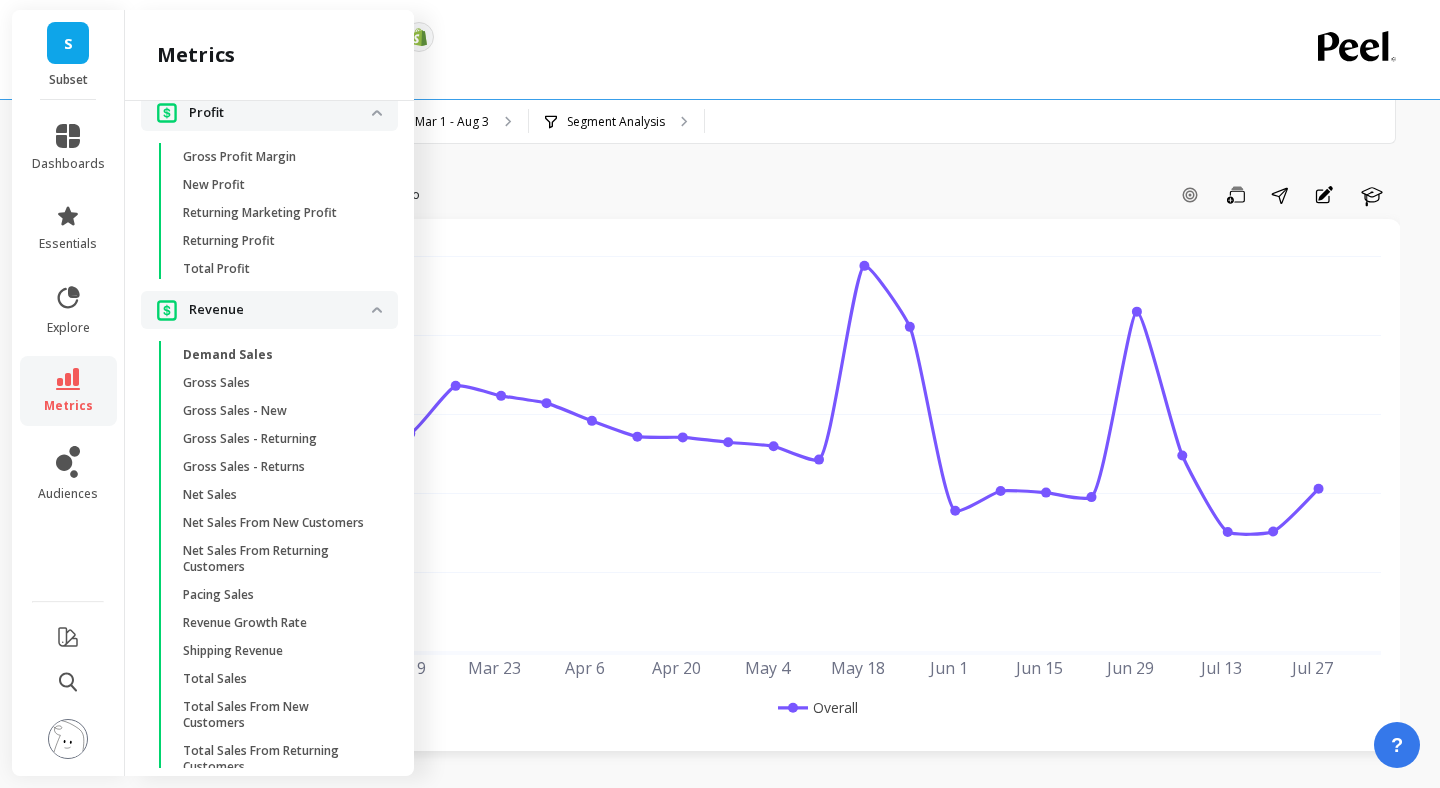 click on "Gross sales minus discounts" at bounding box center [702, 73] 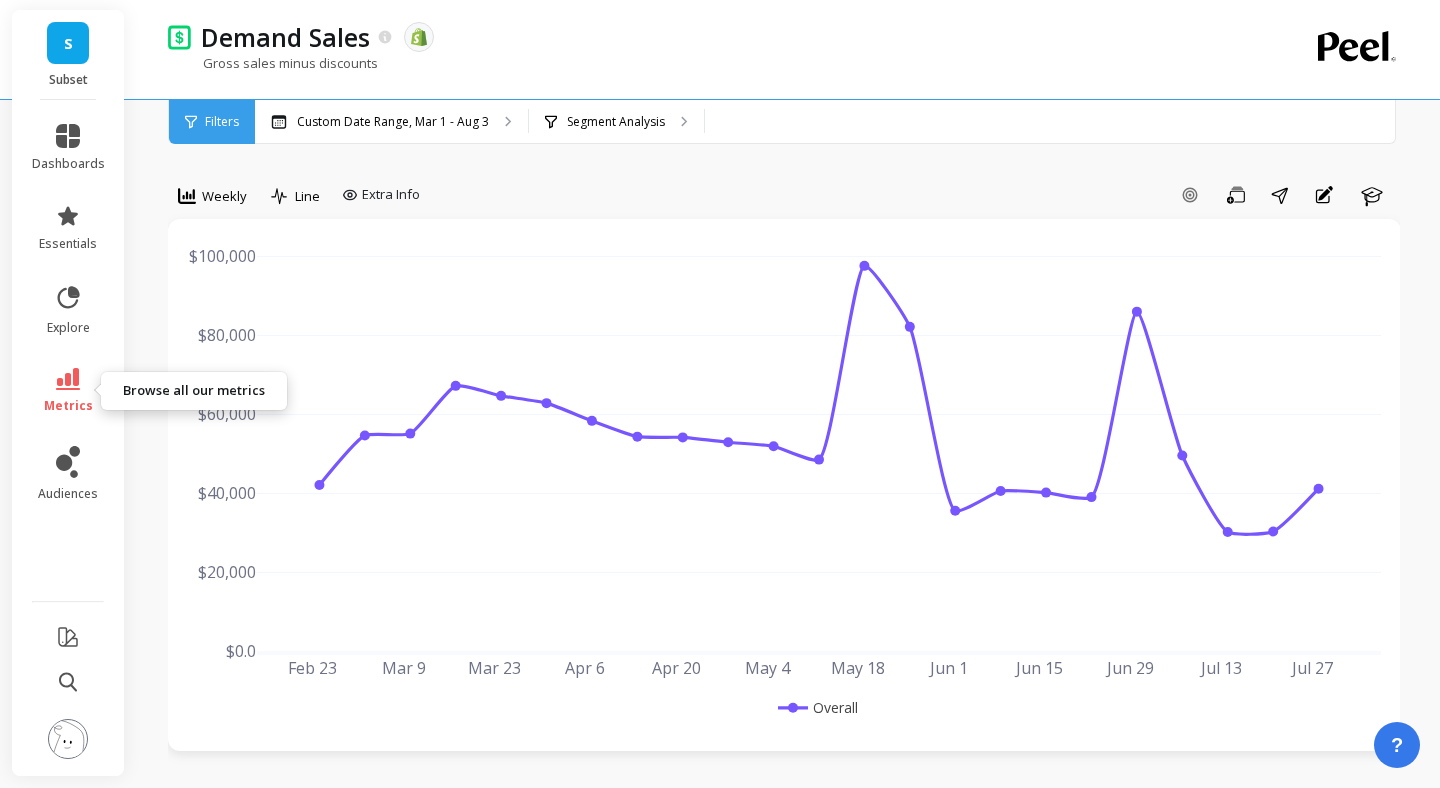 click 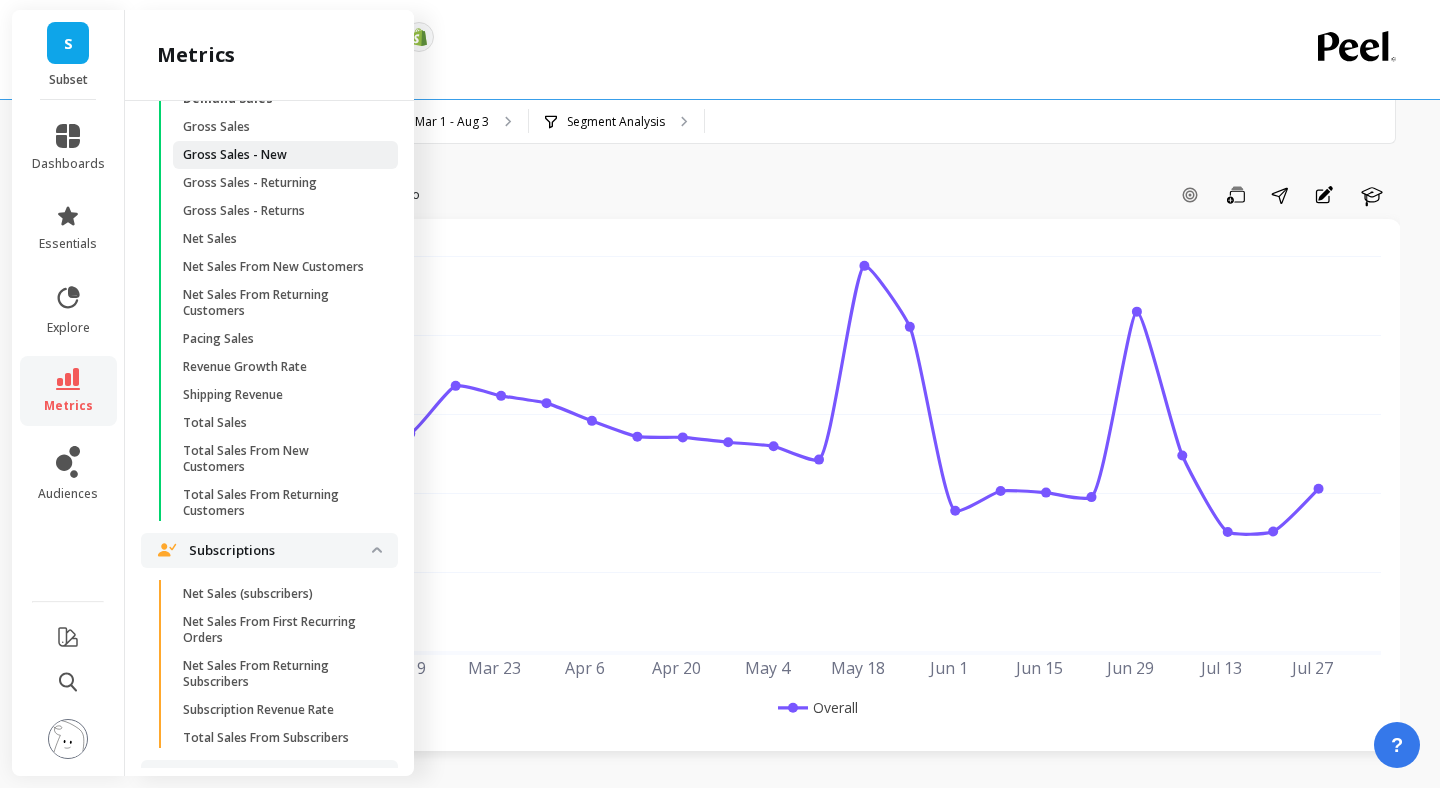 scroll, scrollTop: 2898, scrollLeft: 0, axis: vertical 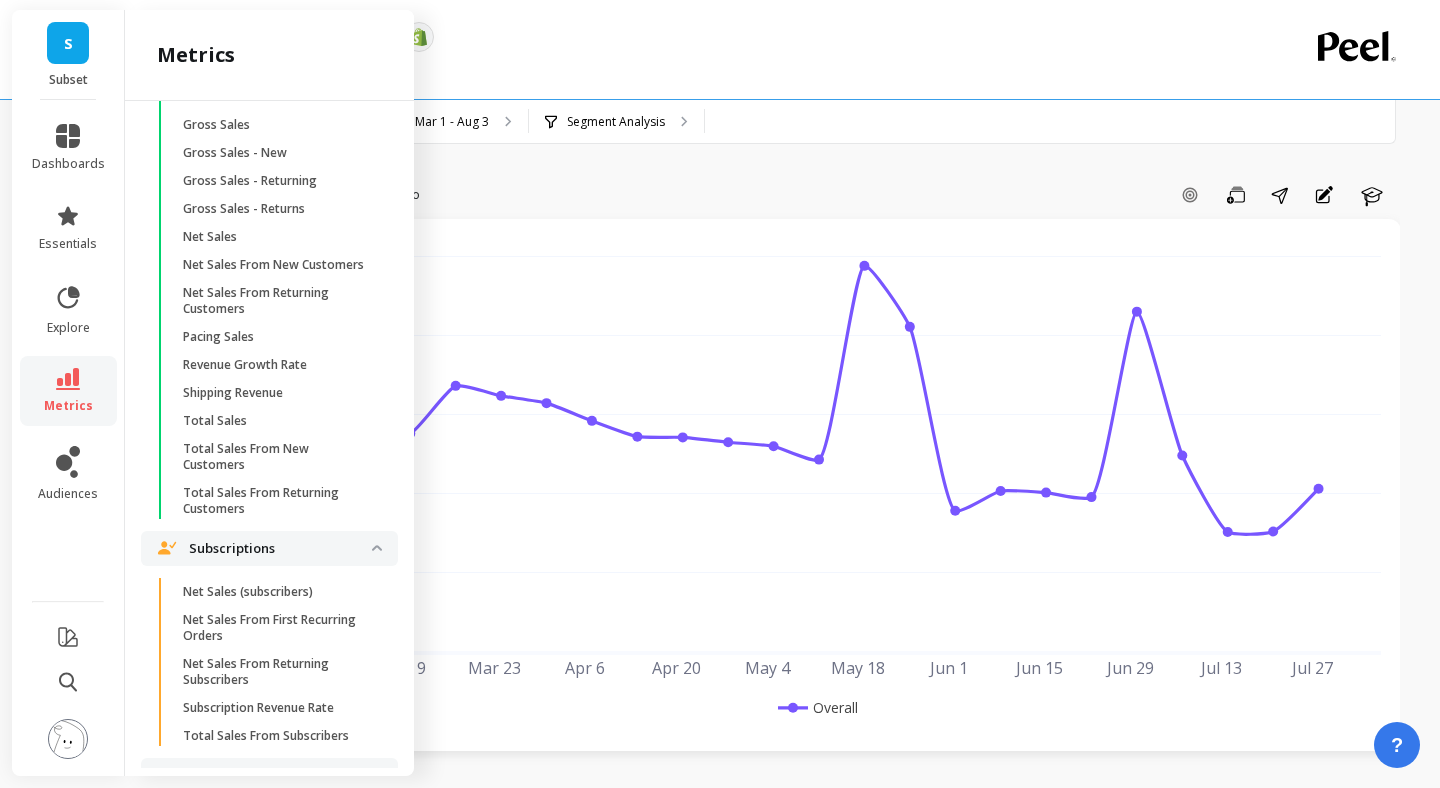 click on "Learn
Feb 23 2025 Mar 9 Mar 23 Apr 6 Apr 20 May 4 May 18 Jun 1 Jun 15 Jun 29 Jul 13 Jul 27 $0.0 $20,000 $40,000 $60,000 $80,000 $100,000 Overall Select a tab Chart Data Orders Chart Data Orders *All values are in  USD. Export Dots Fill $42,037.85 $54,560.15 $55,052.14 $67,149.74 $64,617.01 $62,767.87 $58,279.94 $54,290.30 $54,096.45 Value Average Sum Max Min Feb 24   $42,037.85 Mar 3   $54,560.15 Mar 10   $55,052.14 Mar 17   $67,149.74 Mar 24   $64,617.01 Mar 31   $62,767.87 Apr 7   $58,279.94 Apr 14   $54,290.30 Apr 21   $54,096.45 Overall Overall Values are 30%  above  avg. Values are 30%  below  avg. Goals for Demand Sales Active Goals Create a goal Peel will monitor how you're pacing to reach your company goals
Add" at bounding box center (784, 1147) 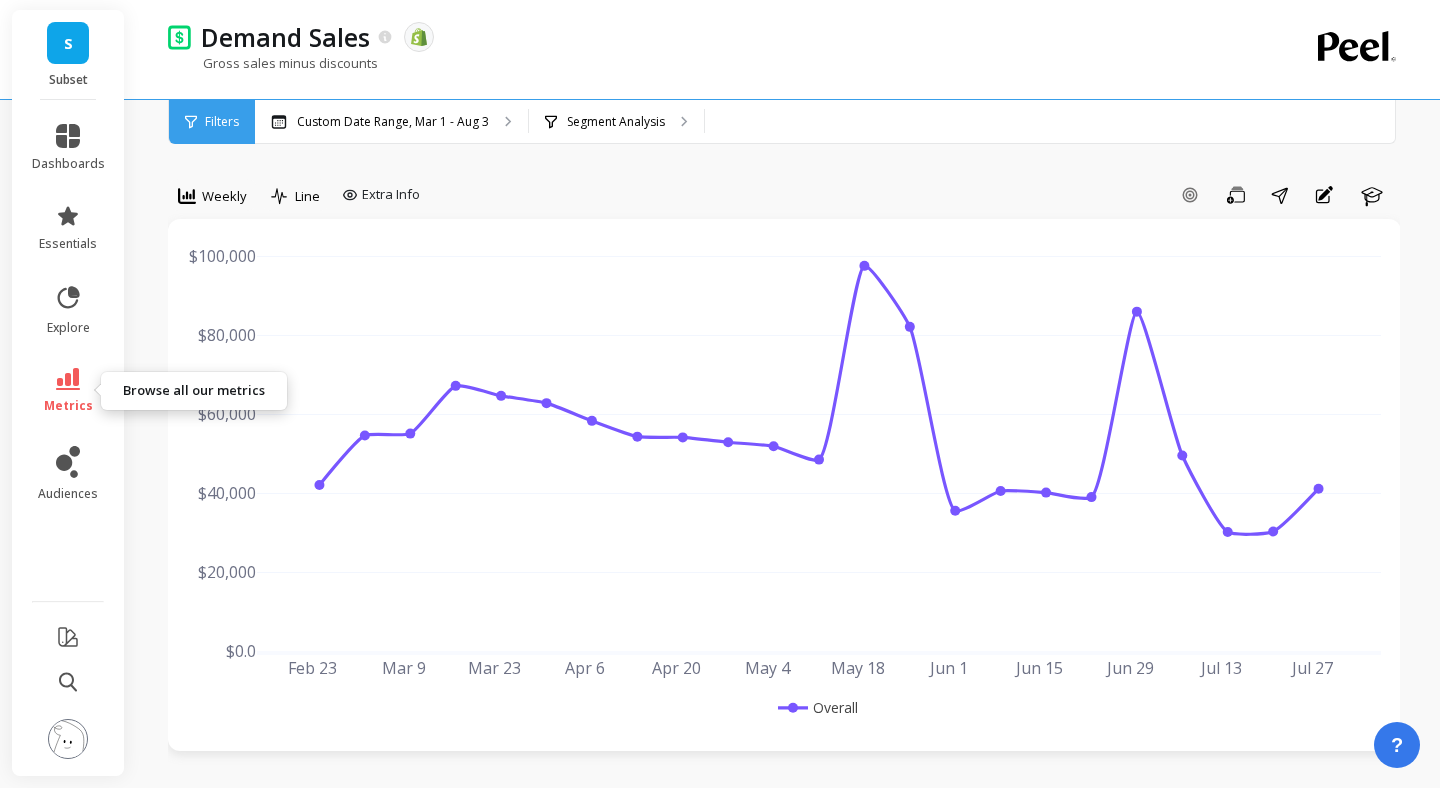 click on "metrics" at bounding box center (68, 391) 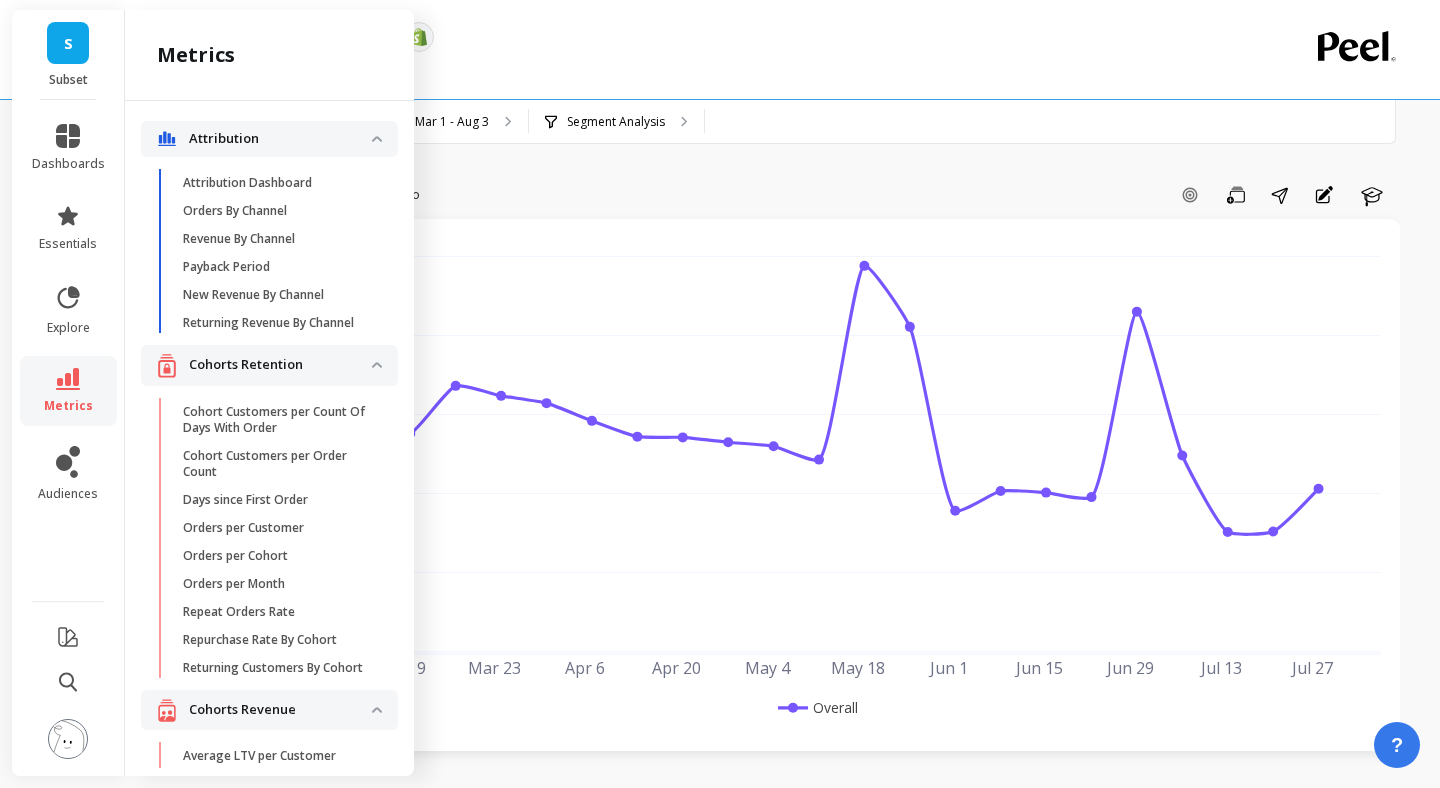 scroll, scrollTop: 2802, scrollLeft: 0, axis: vertical 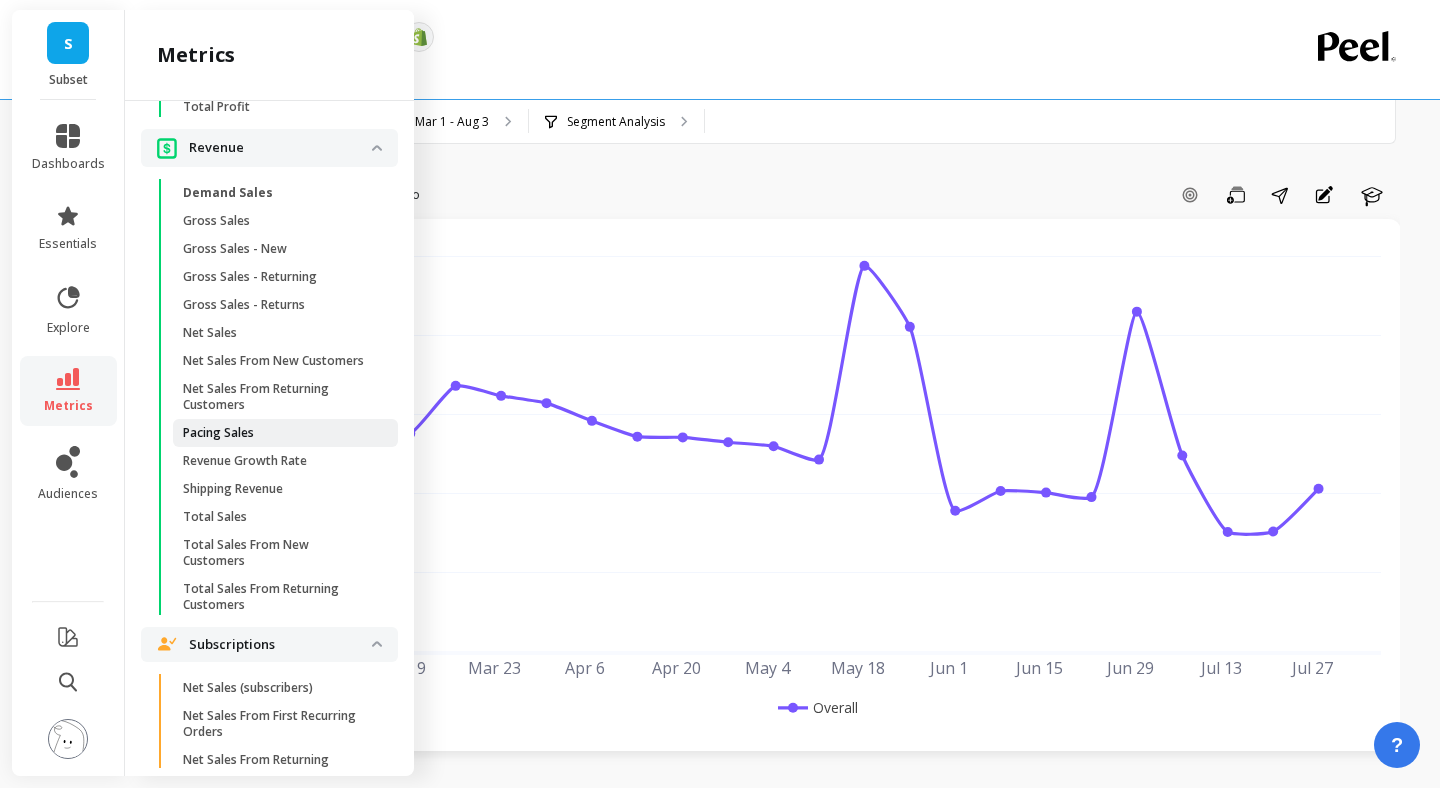 click on "Pacing Sales" at bounding box center (285, 433) 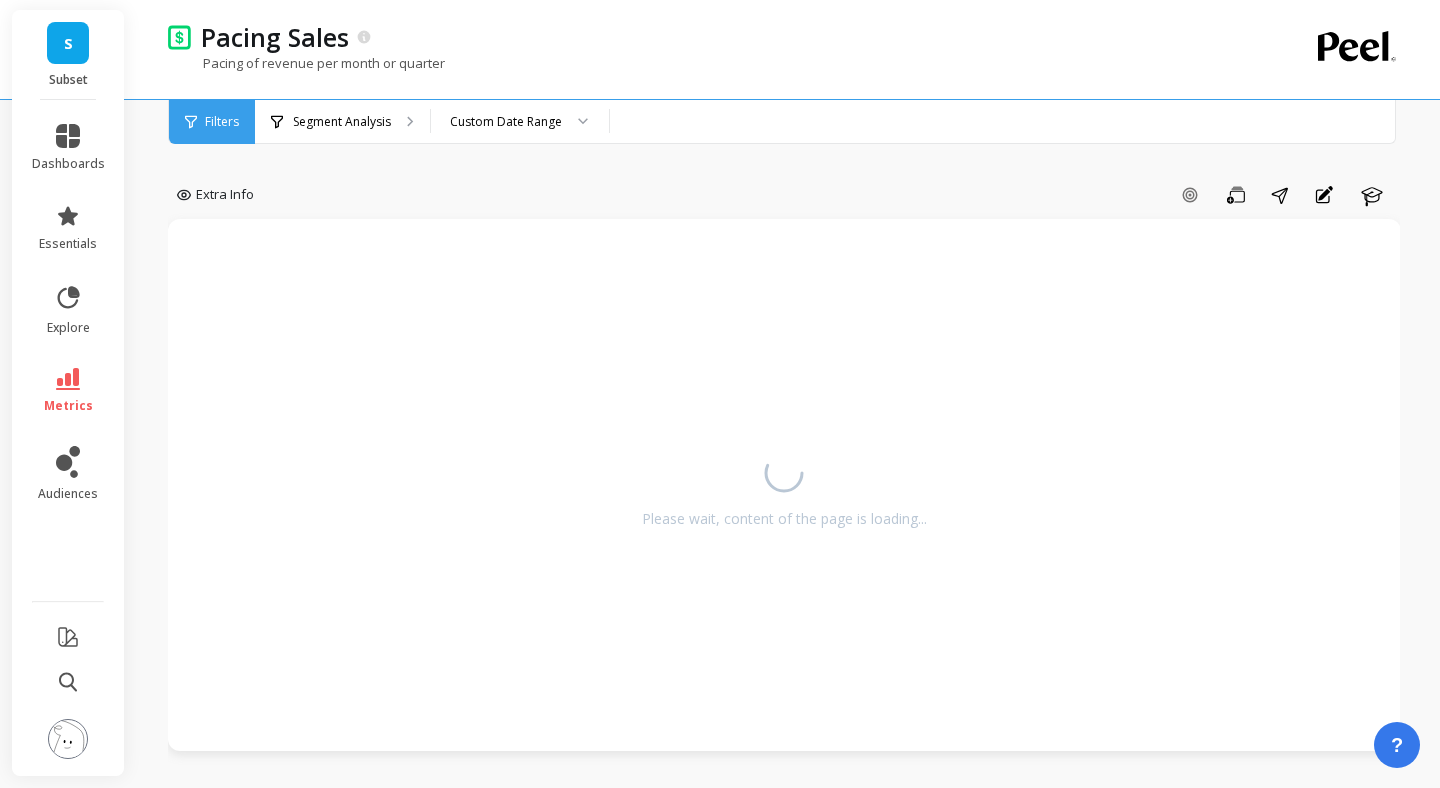 scroll, scrollTop: 0, scrollLeft: 0, axis: both 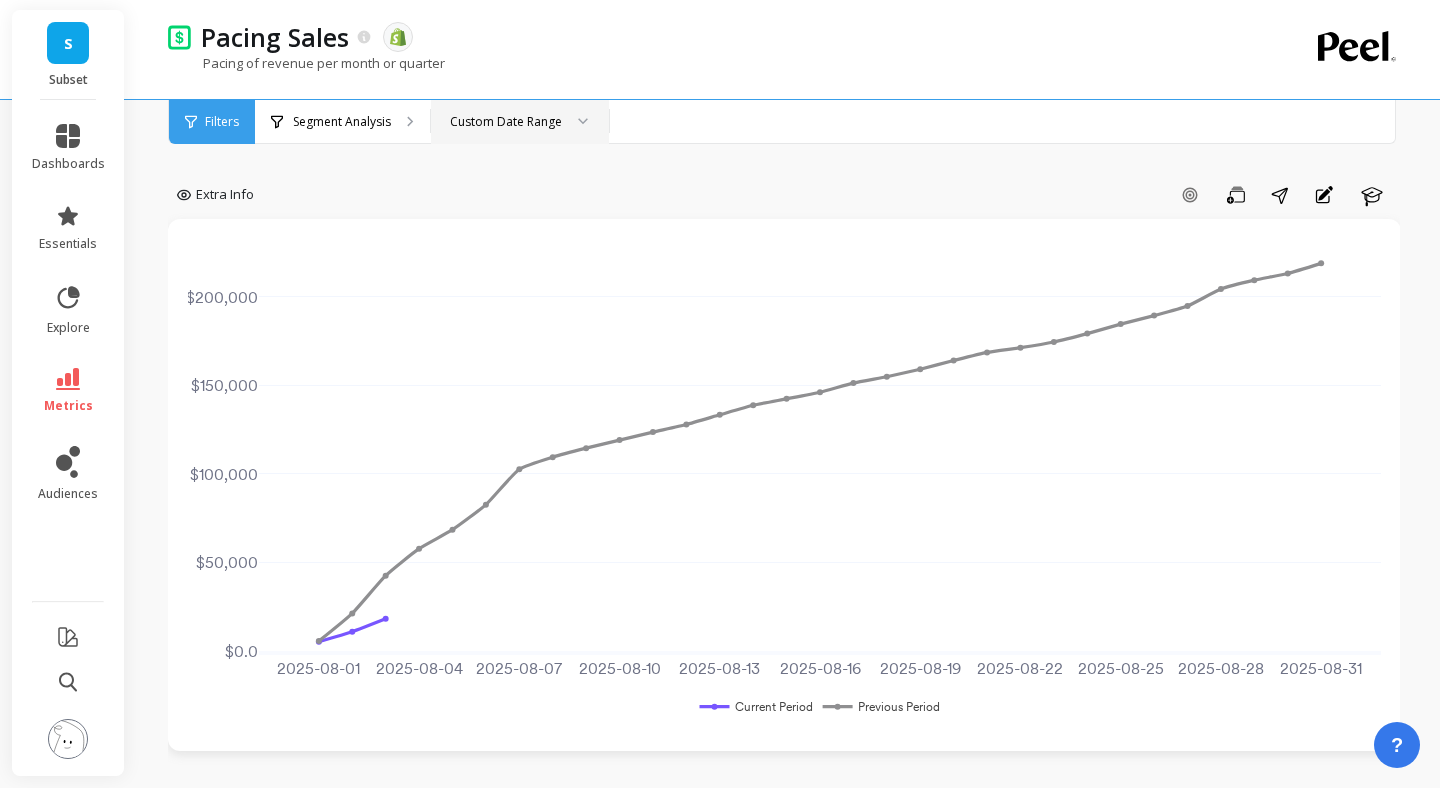 click on "Custom Date Range" at bounding box center [506, 121] 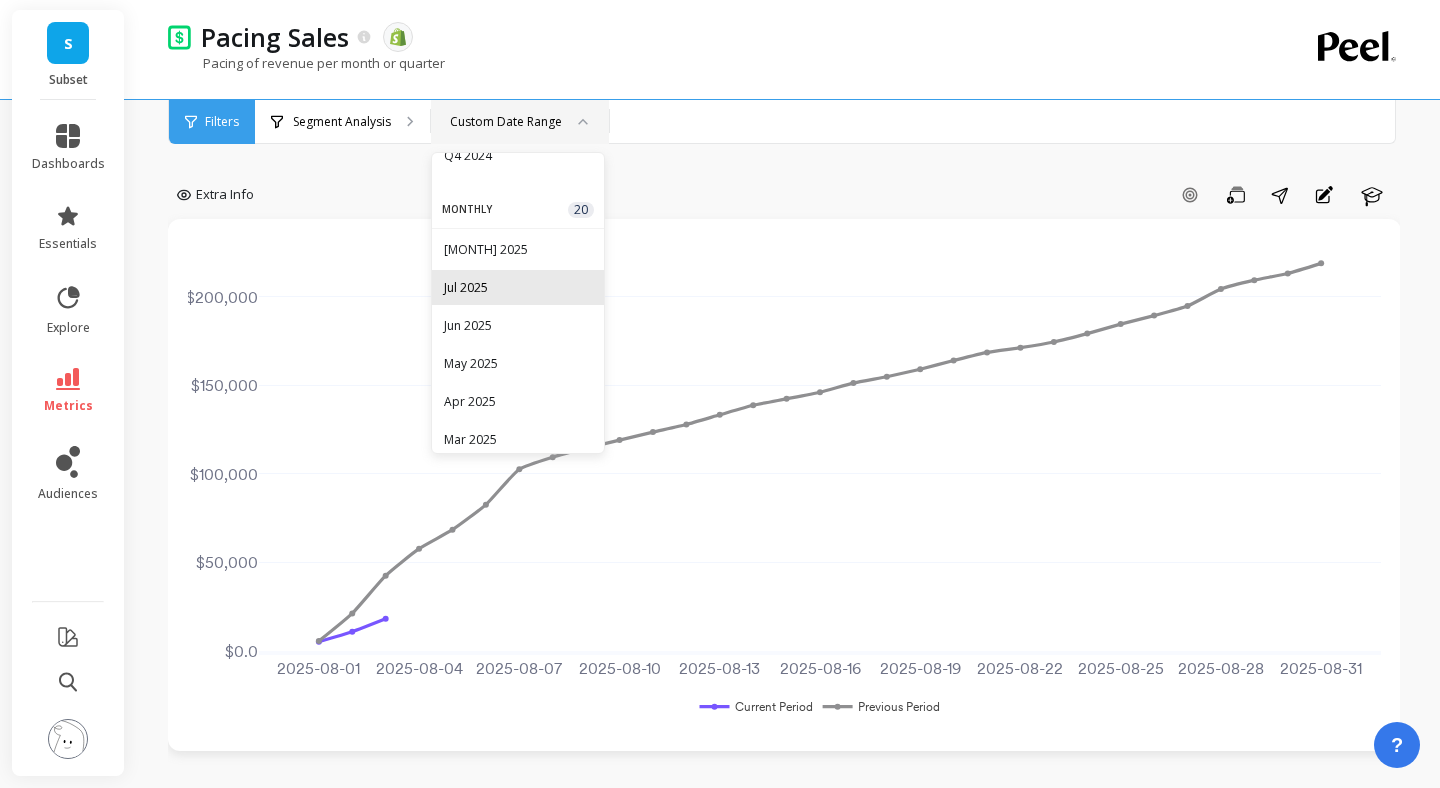 scroll, scrollTop: 296, scrollLeft: 0, axis: vertical 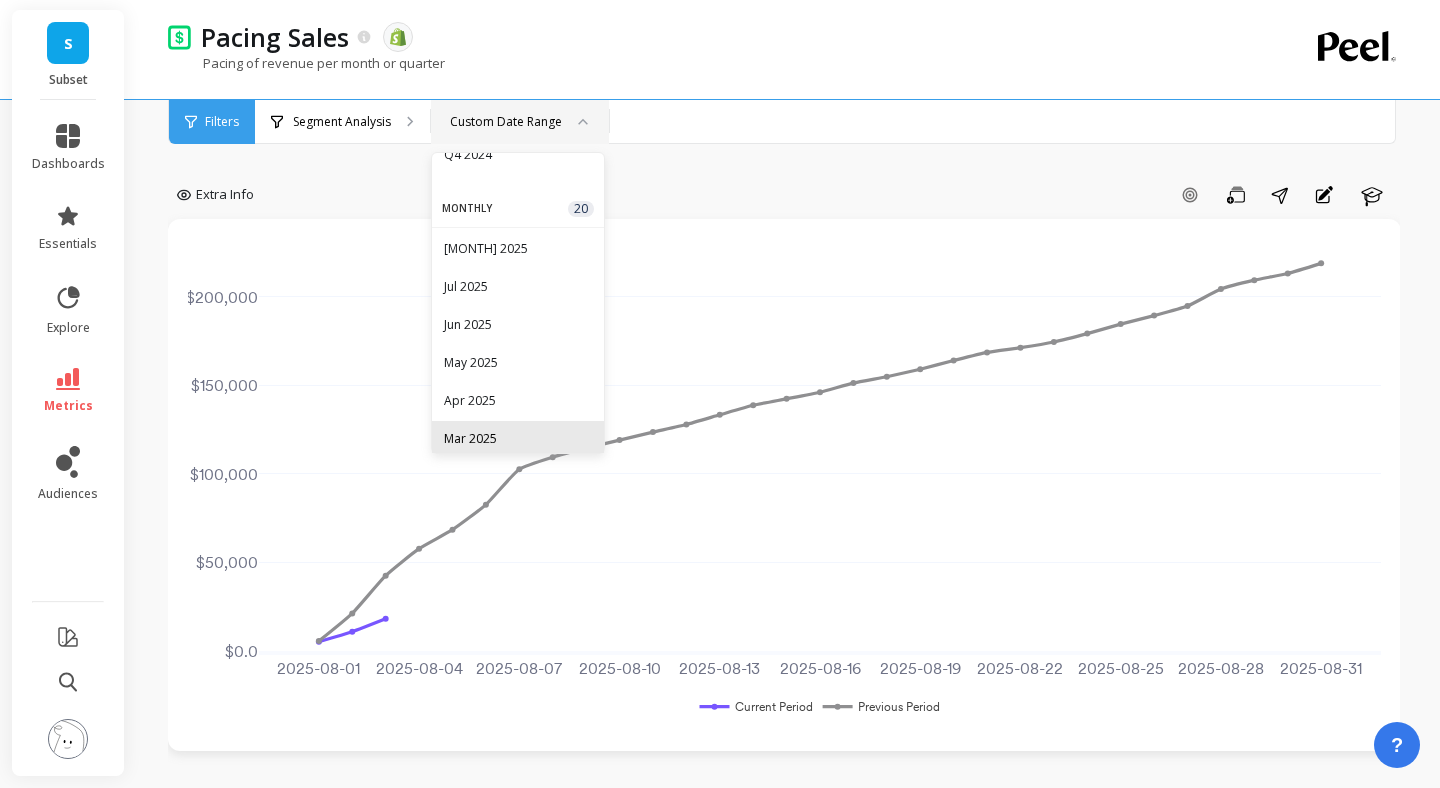 click on "Mar 2025" at bounding box center (518, 438) 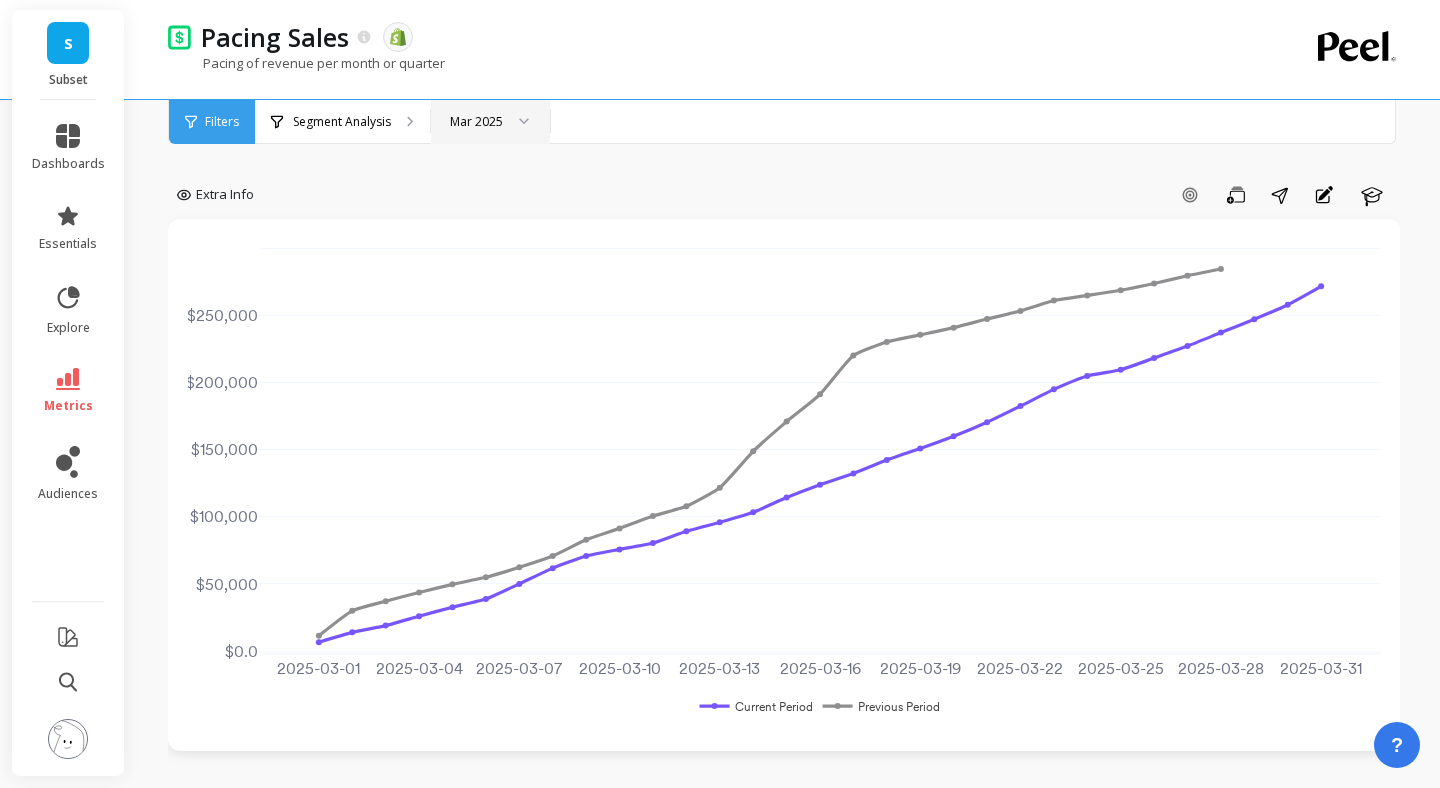 click on "Mar 2025" at bounding box center [476, 121] 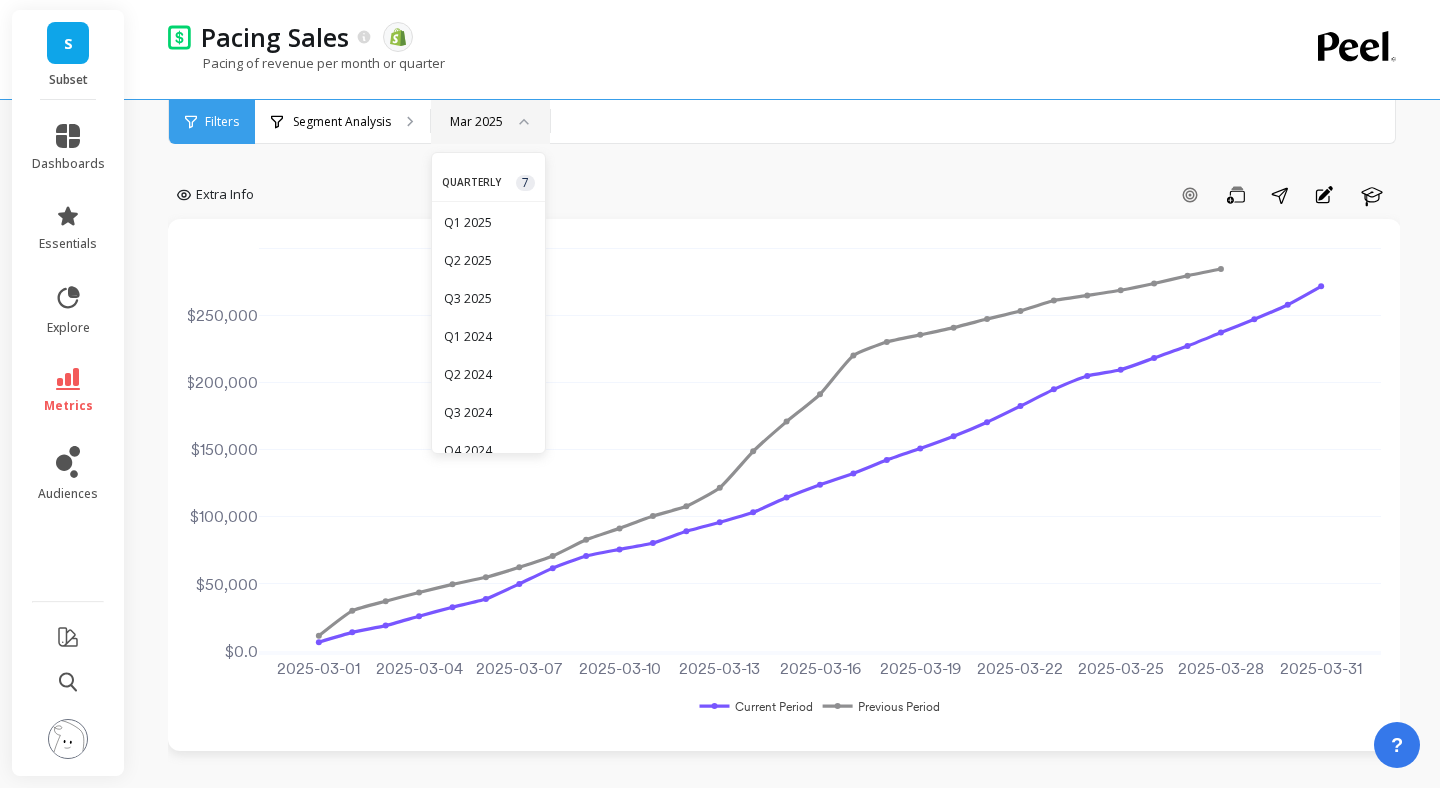 scroll, scrollTop: 310, scrollLeft: 0, axis: vertical 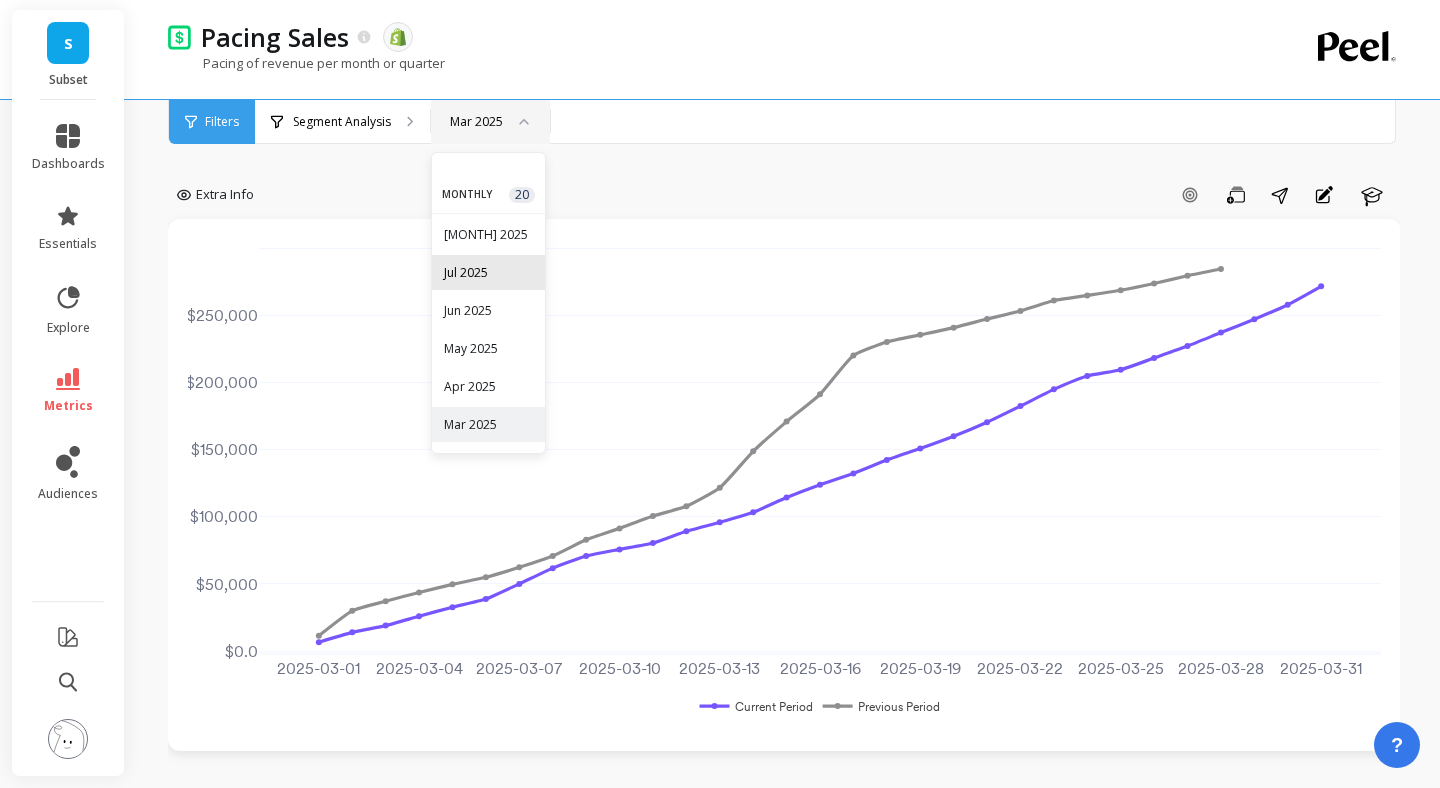 click on "Jul 2025" at bounding box center (488, 272) 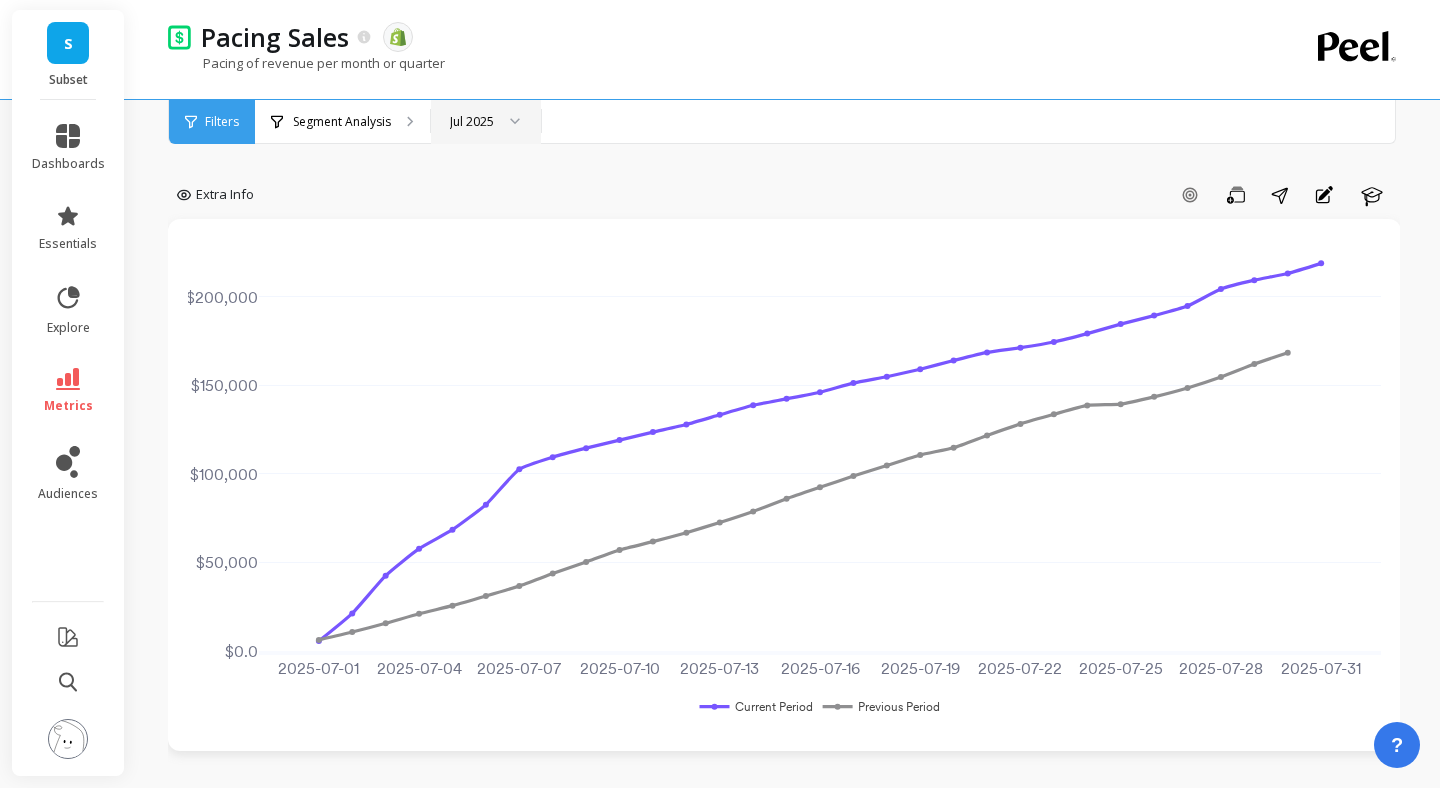 click on "Jul 2025" at bounding box center [484, 122] 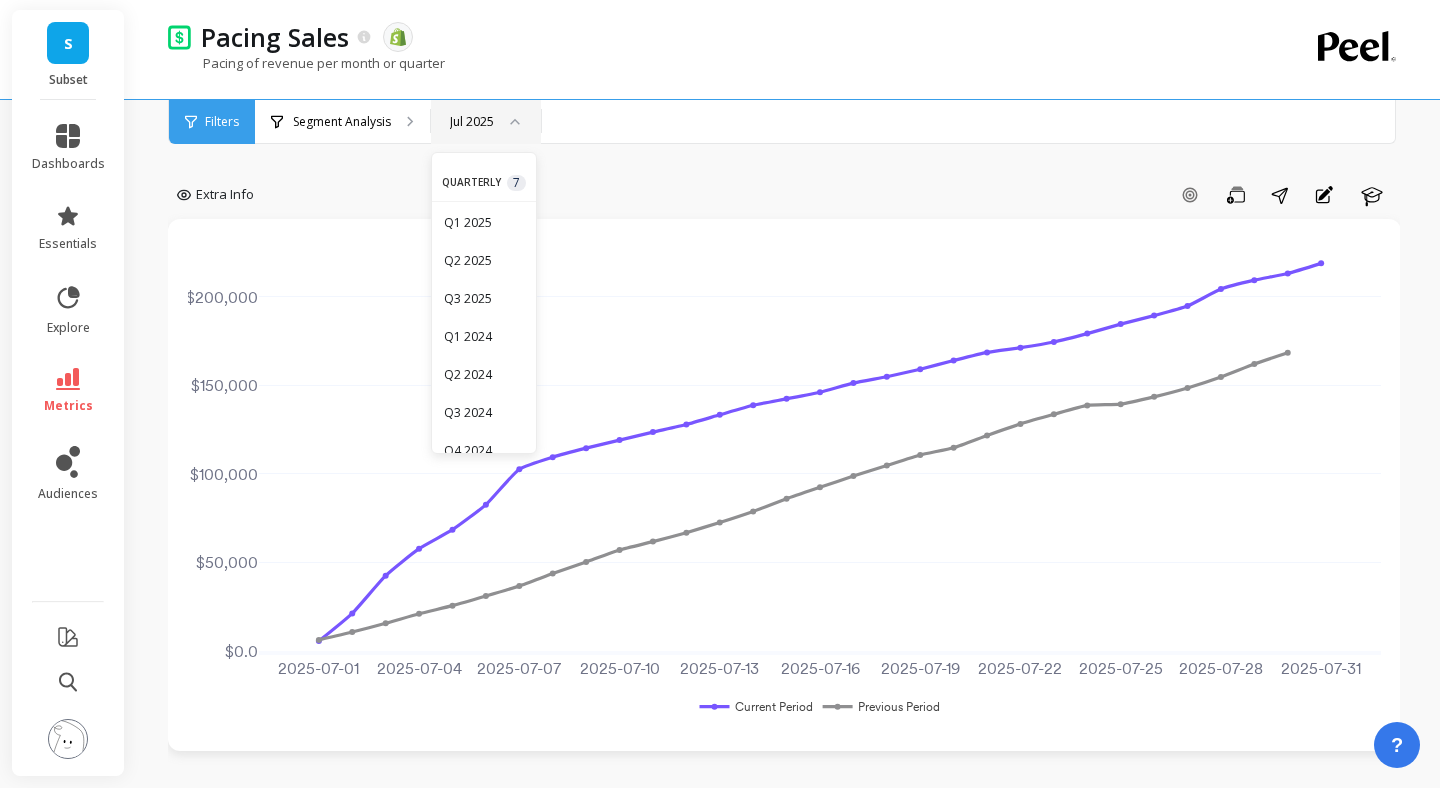 scroll, scrollTop: 158, scrollLeft: 0, axis: vertical 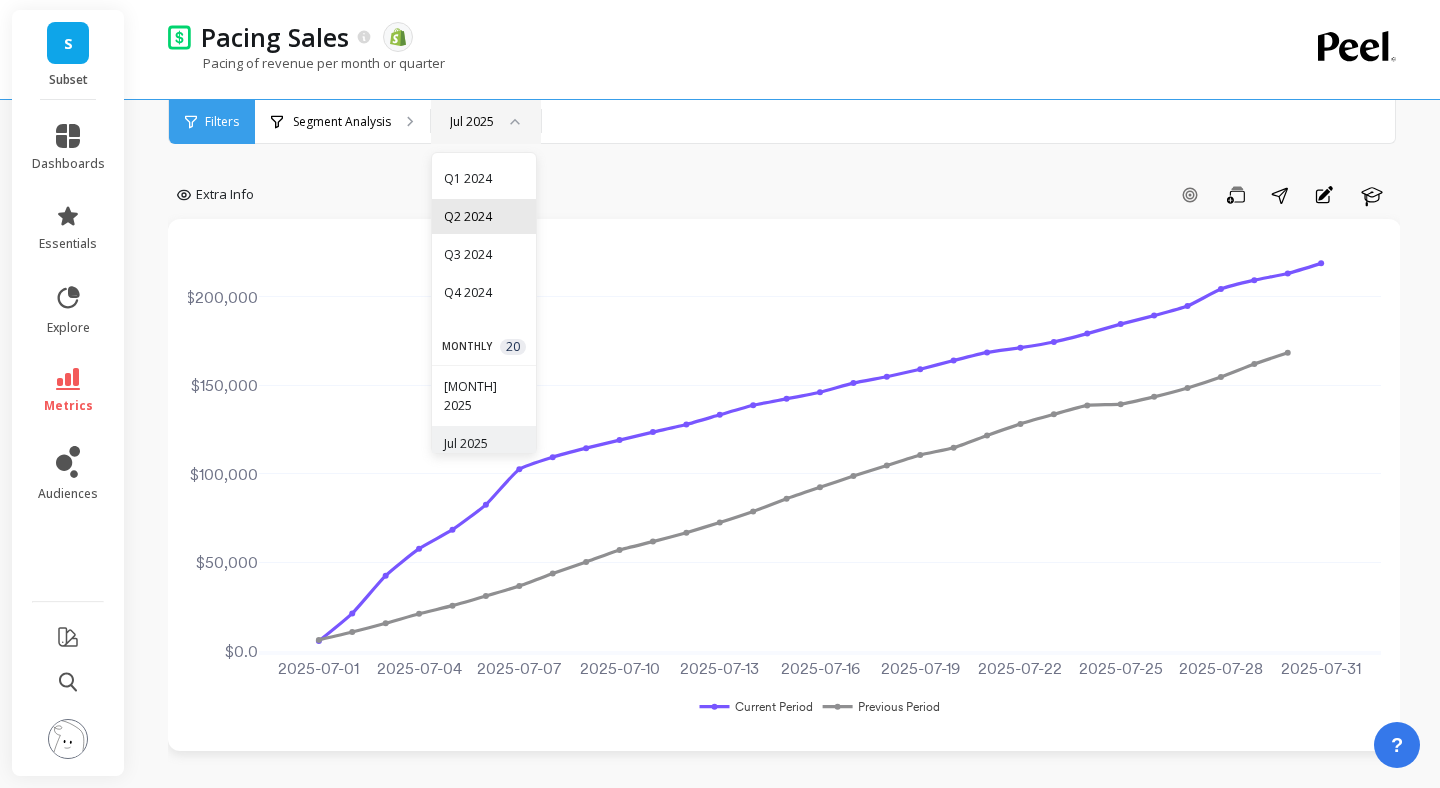 click on "Q2 2024" at bounding box center (484, 216) 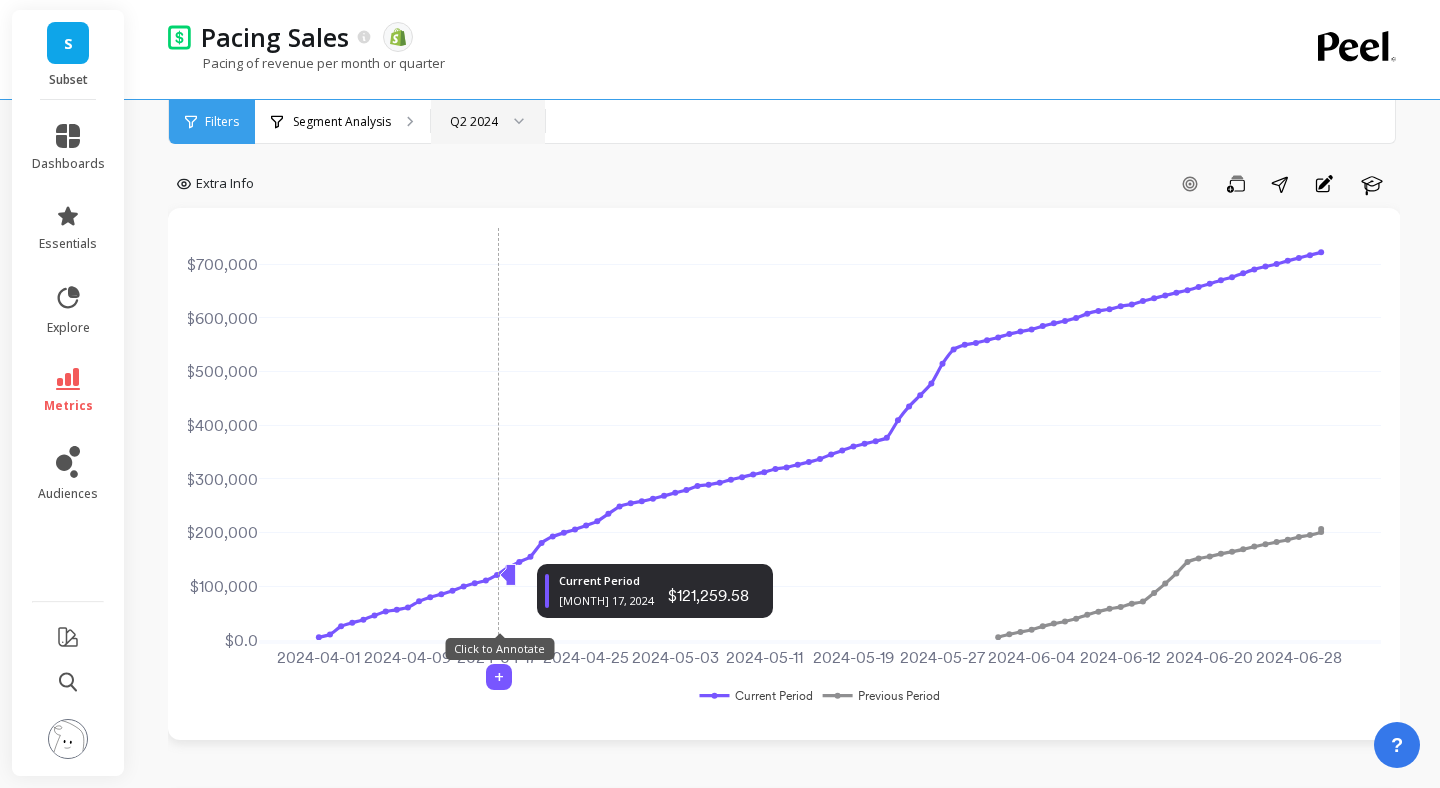 scroll, scrollTop: 0, scrollLeft: 0, axis: both 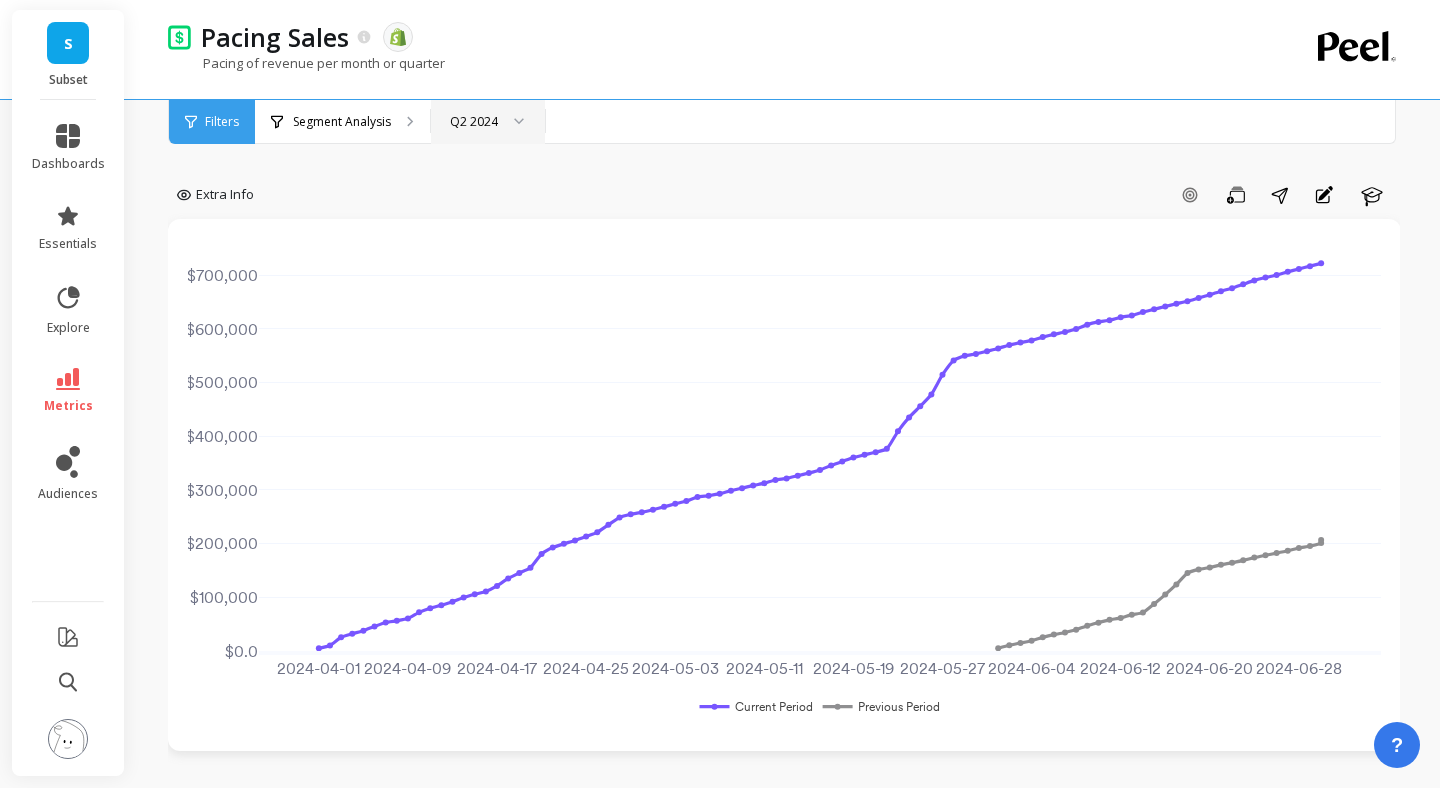 click on "Q2 2024" at bounding box center [474, 121] 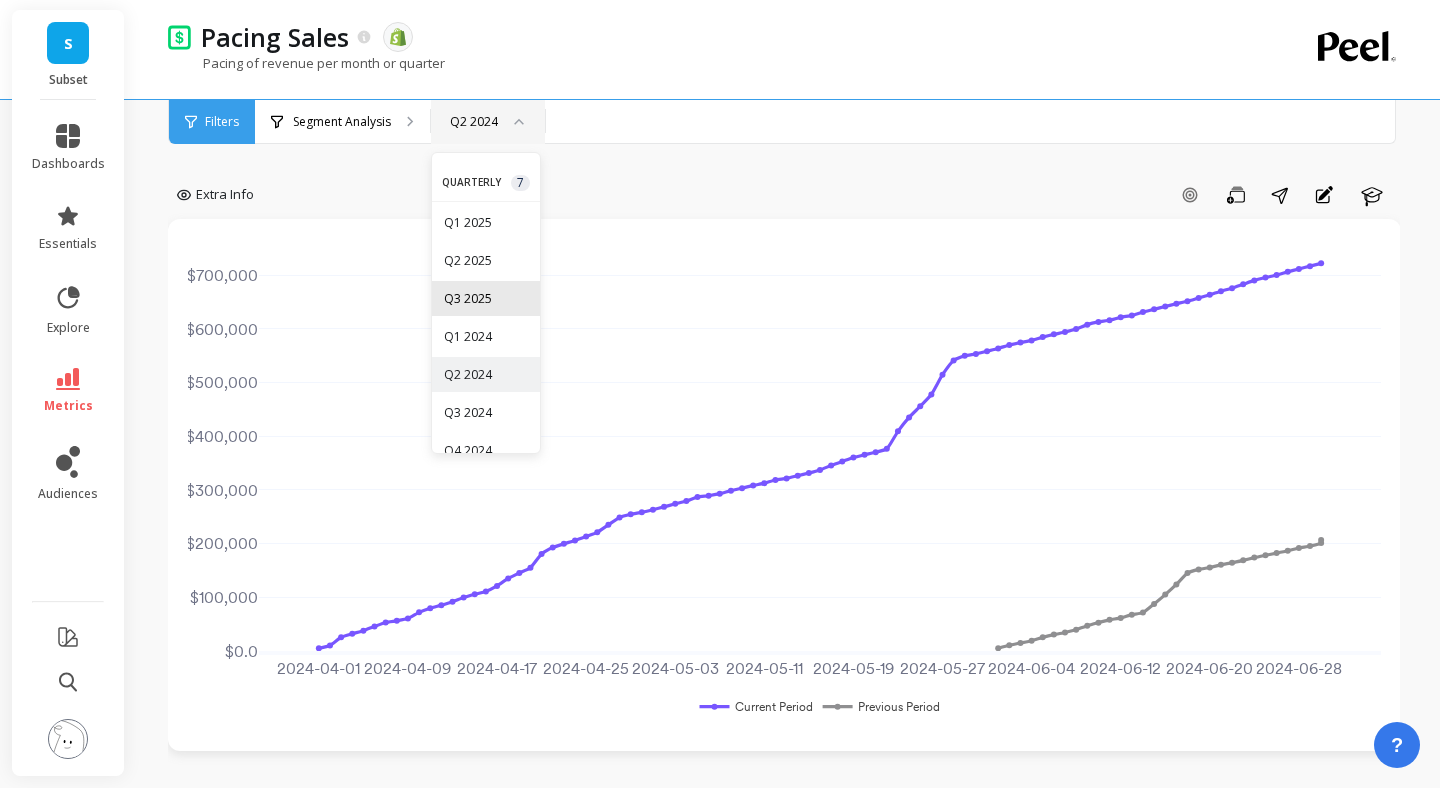 click on "Q3 2025" at bounding box center (486, 298) 